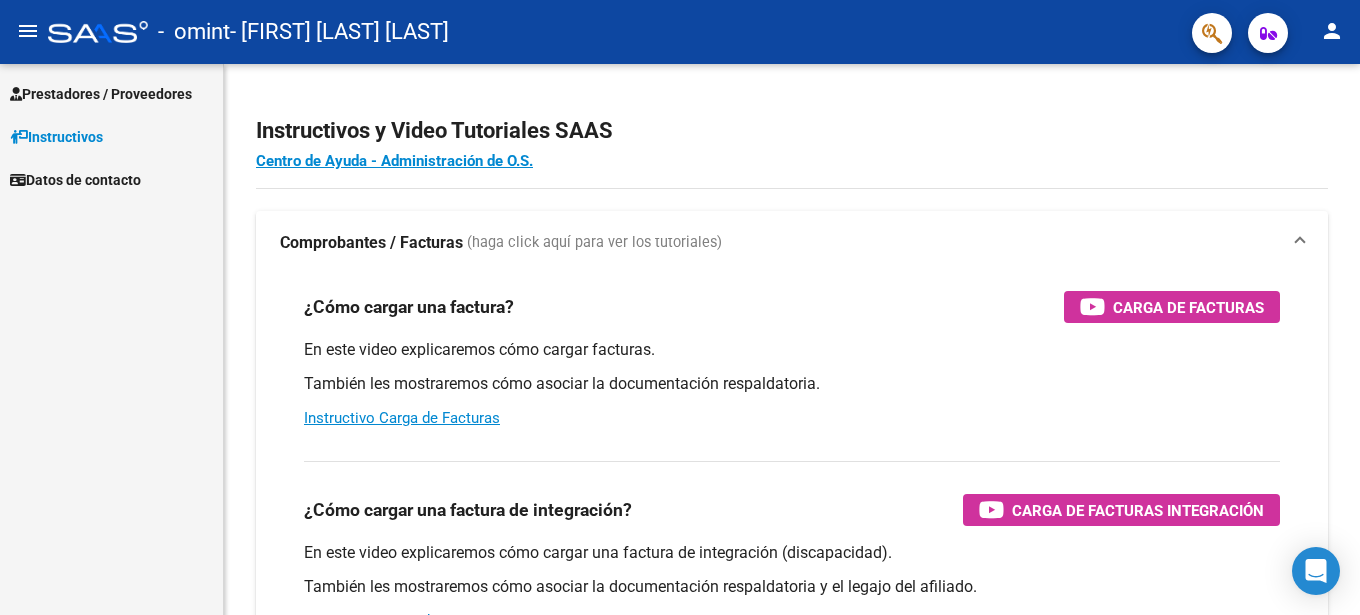 scroll, scrollTop: 0, scrollLeft: 0, axis: both 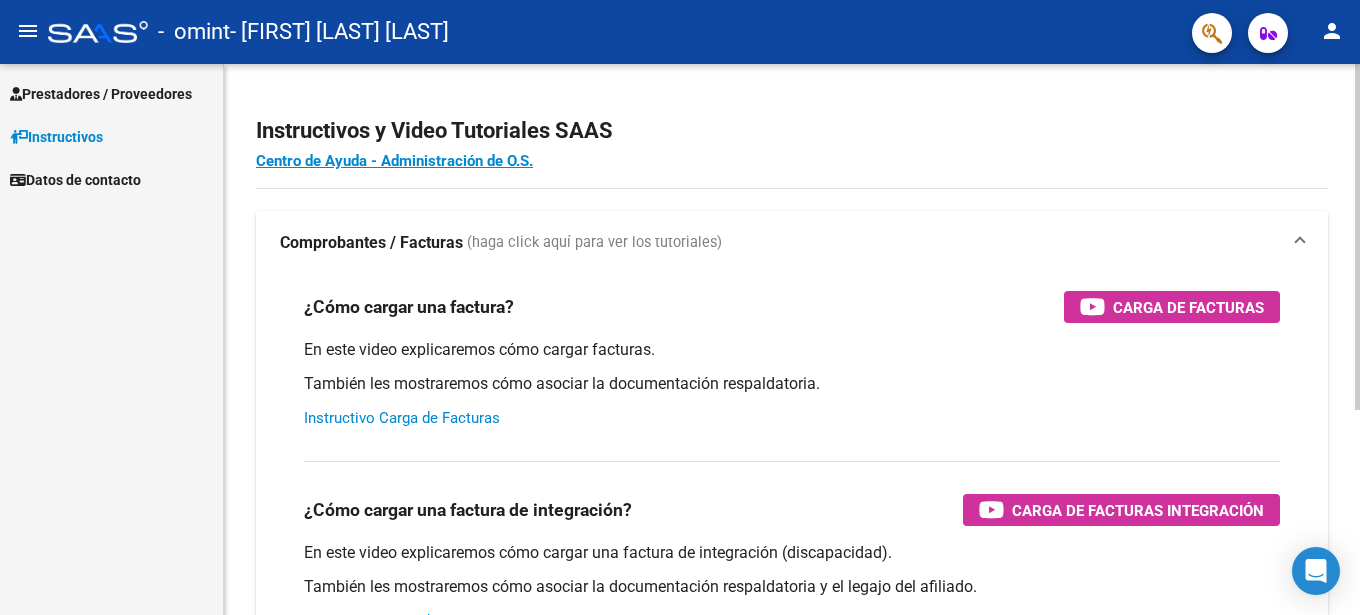 click on "Instructivo Carga de Facturas" at bounding box center [402, 418] 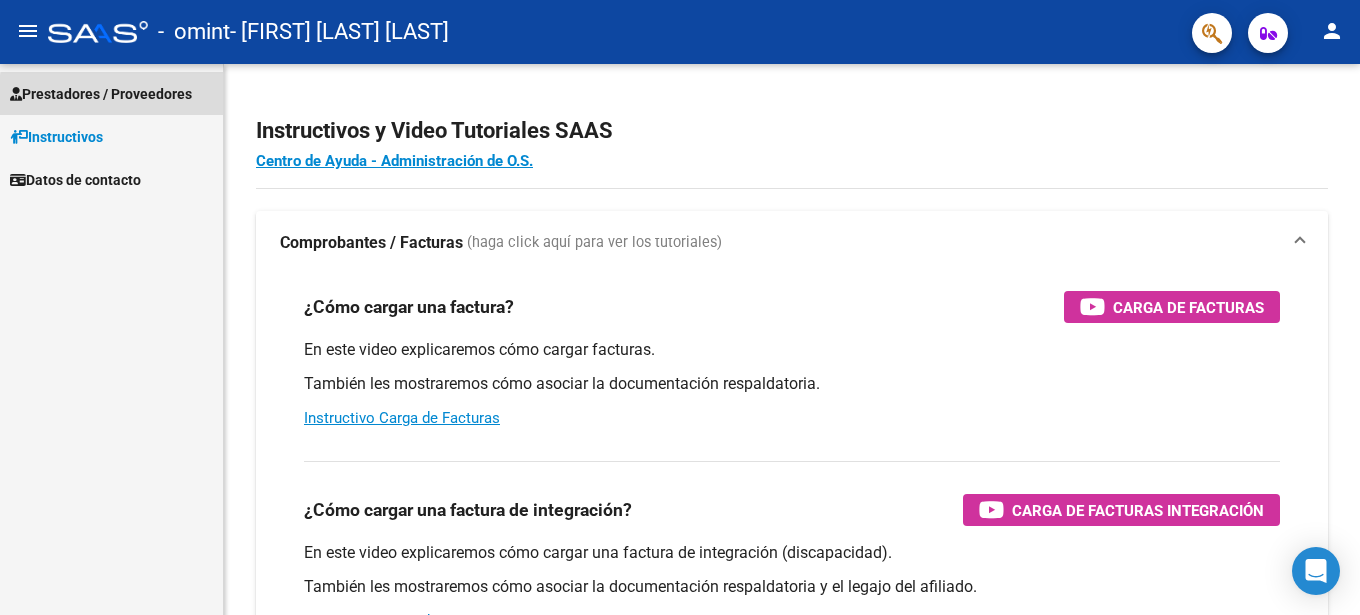 click on "Prestadores / Proveedores" at bounding box center (101, 94) 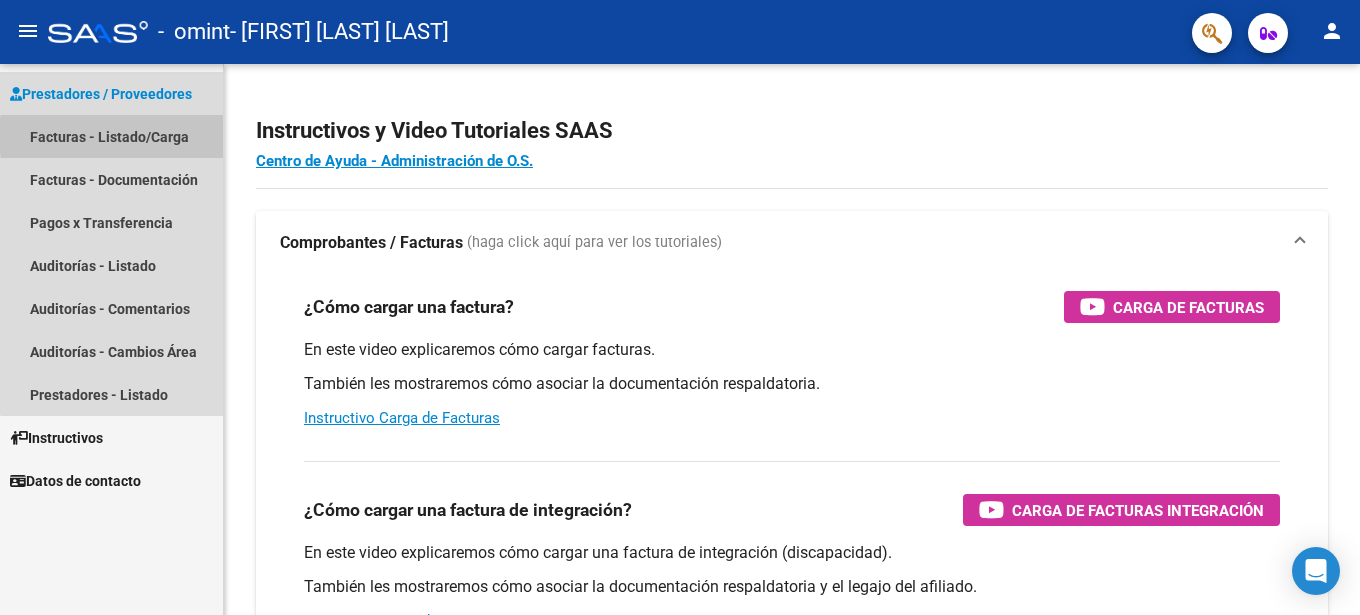 click on "Facturas - Listado/Carga" at bounding box center (111, 136) 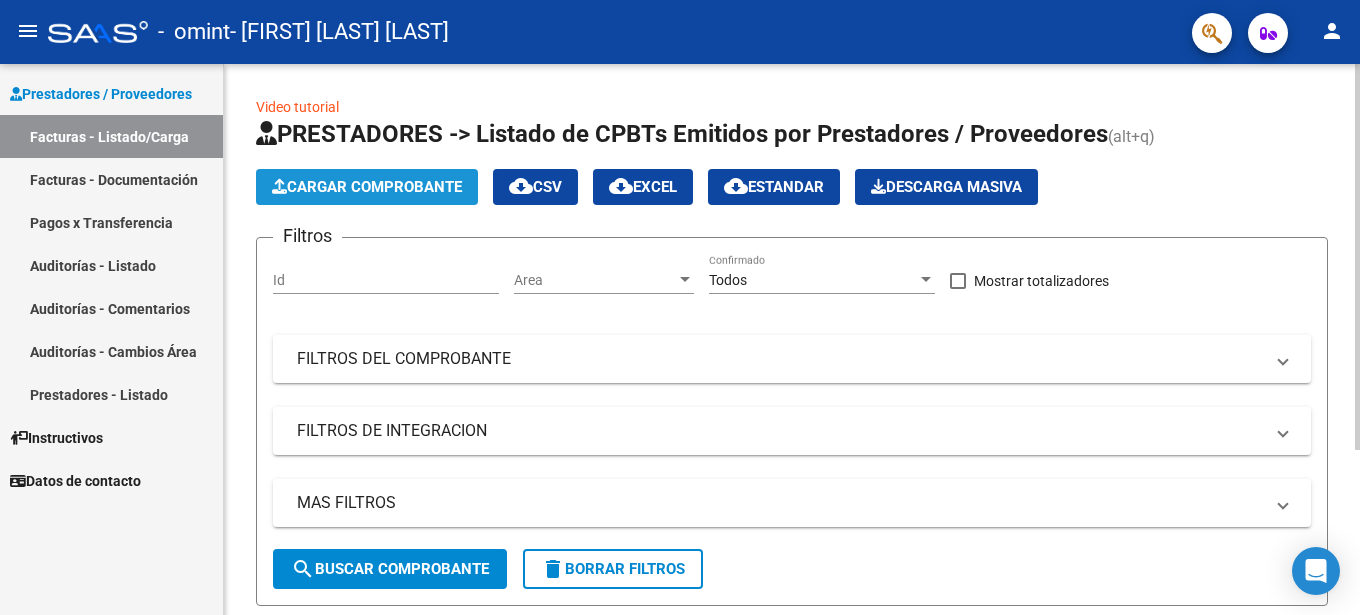 click on "Cargar Comprobante" 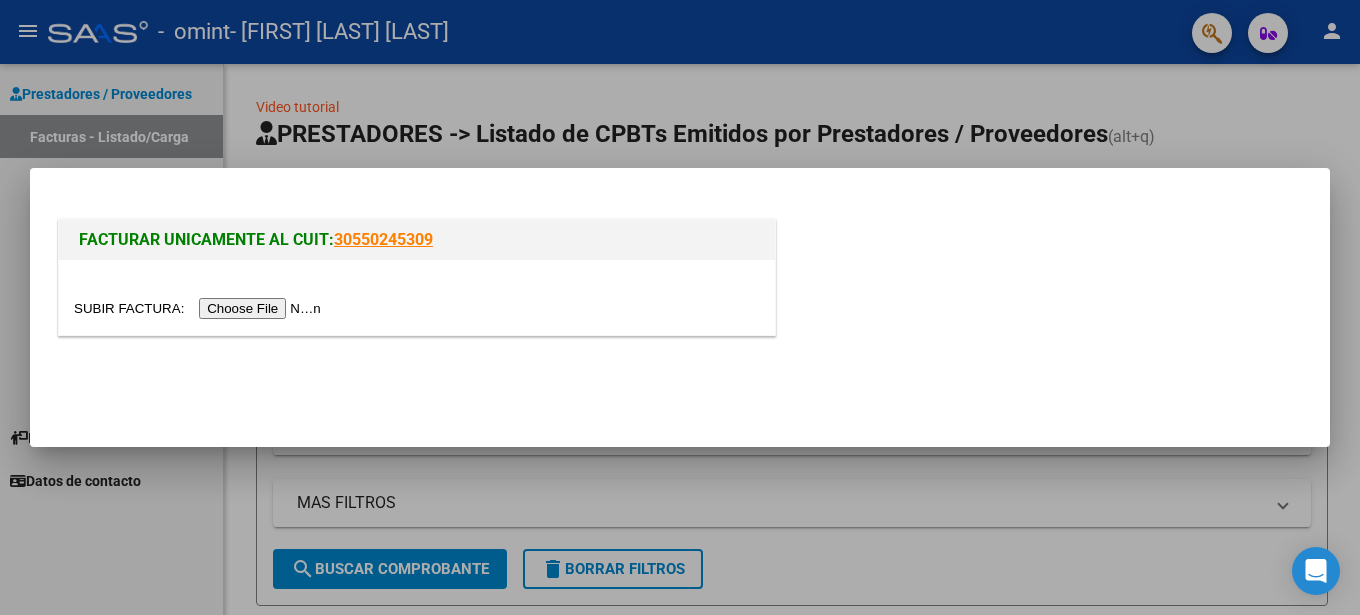 click at bounding box center (200, 308) 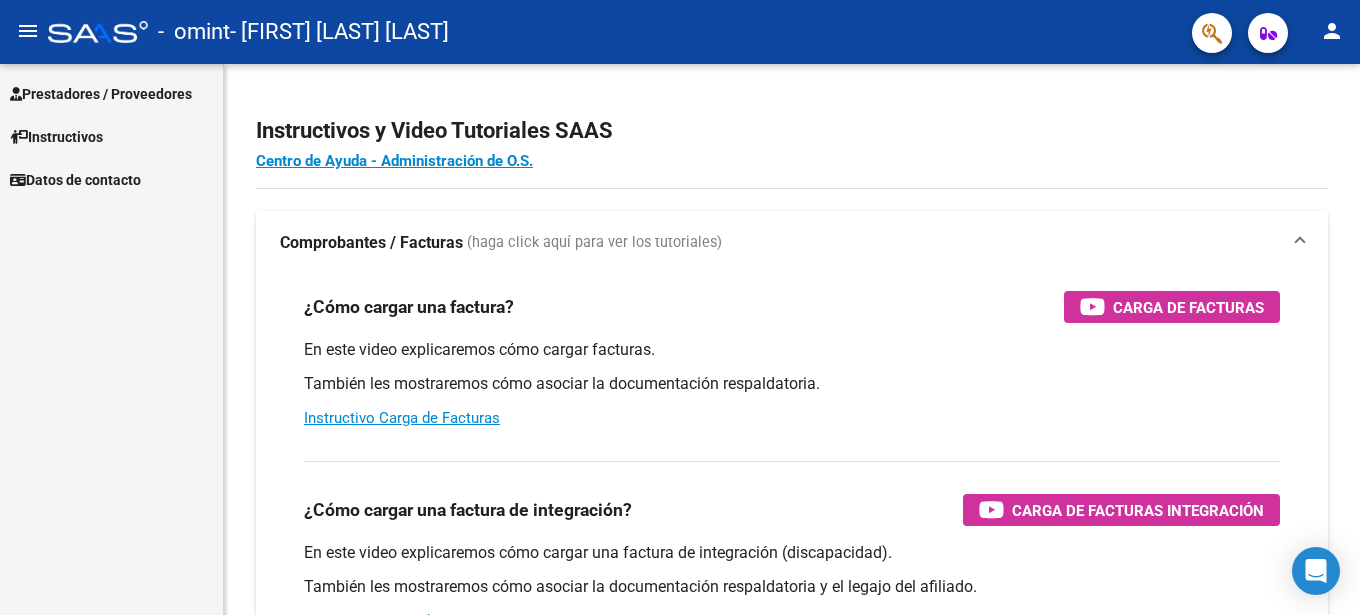 click on "Prestadores / Proveedores" at bounding box center [101, 94] 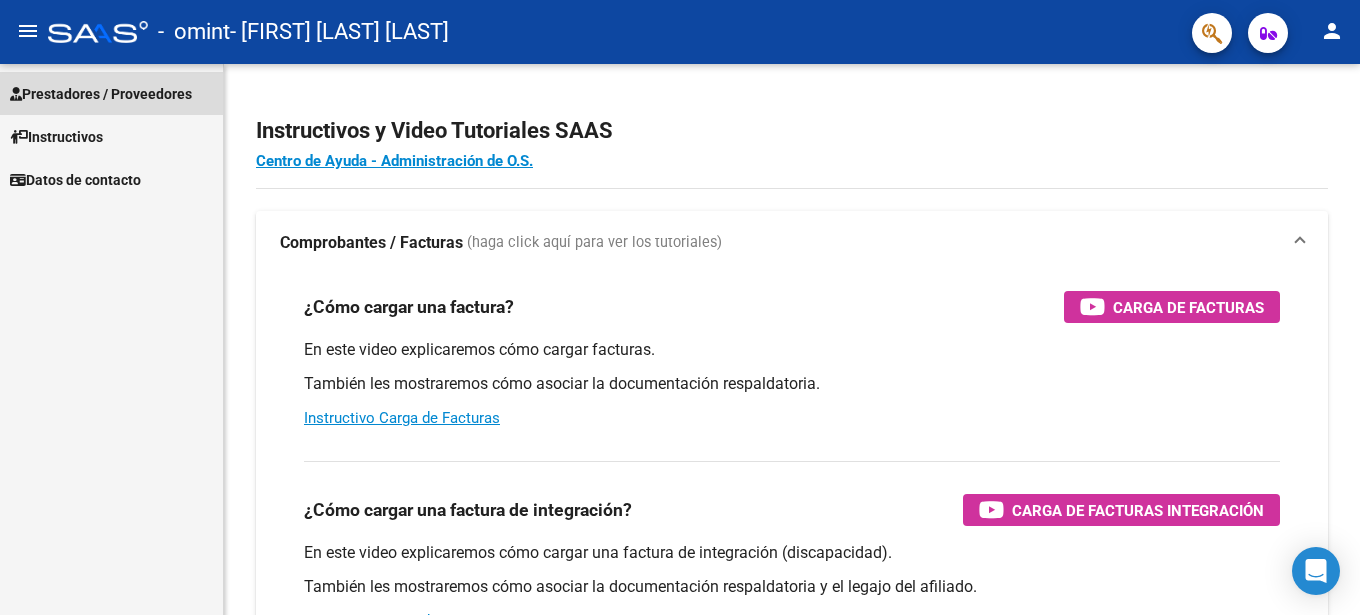 click on "Prestadores / Proveedores" at bounding box center [101, 94] 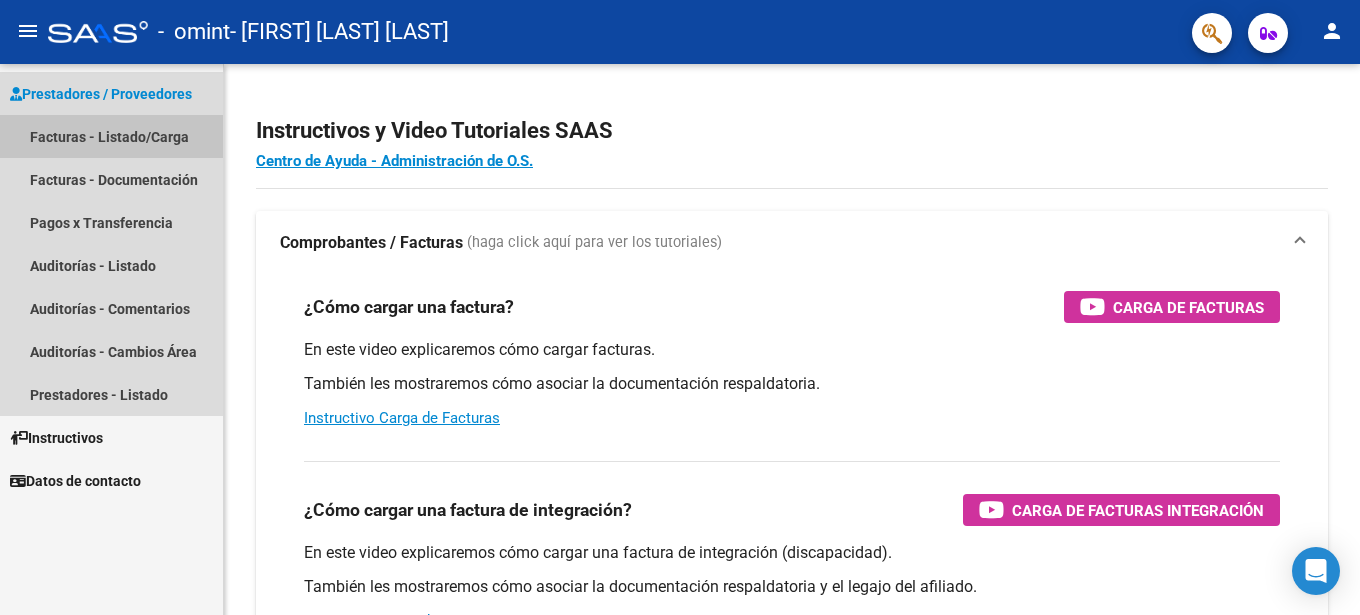click on "Facturas - Listado/Carga" at bounding box center (111, 136) 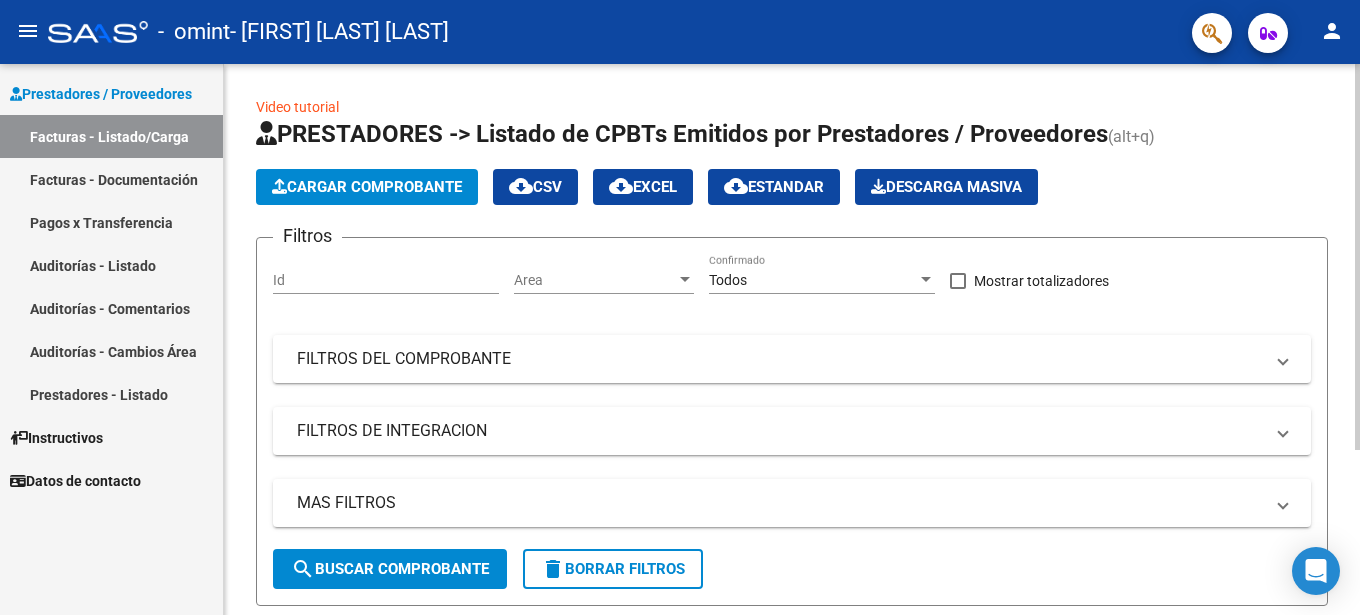 click on "Cargar Comprobante" 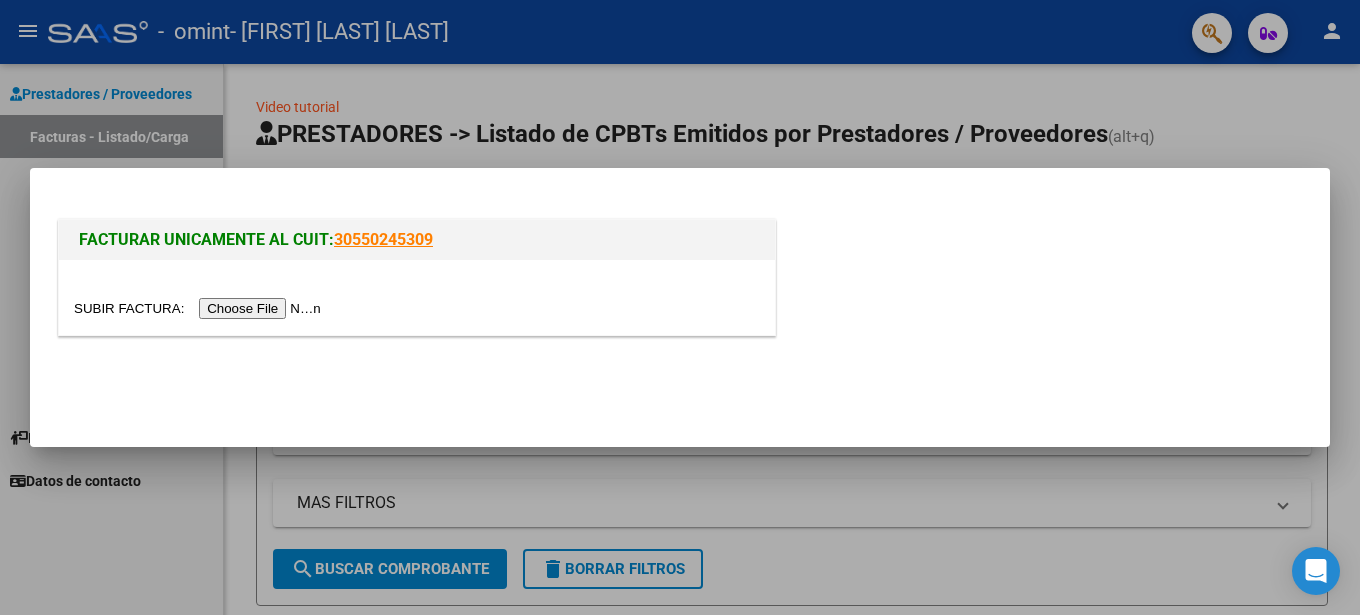 click at bounding box center (200, 308) 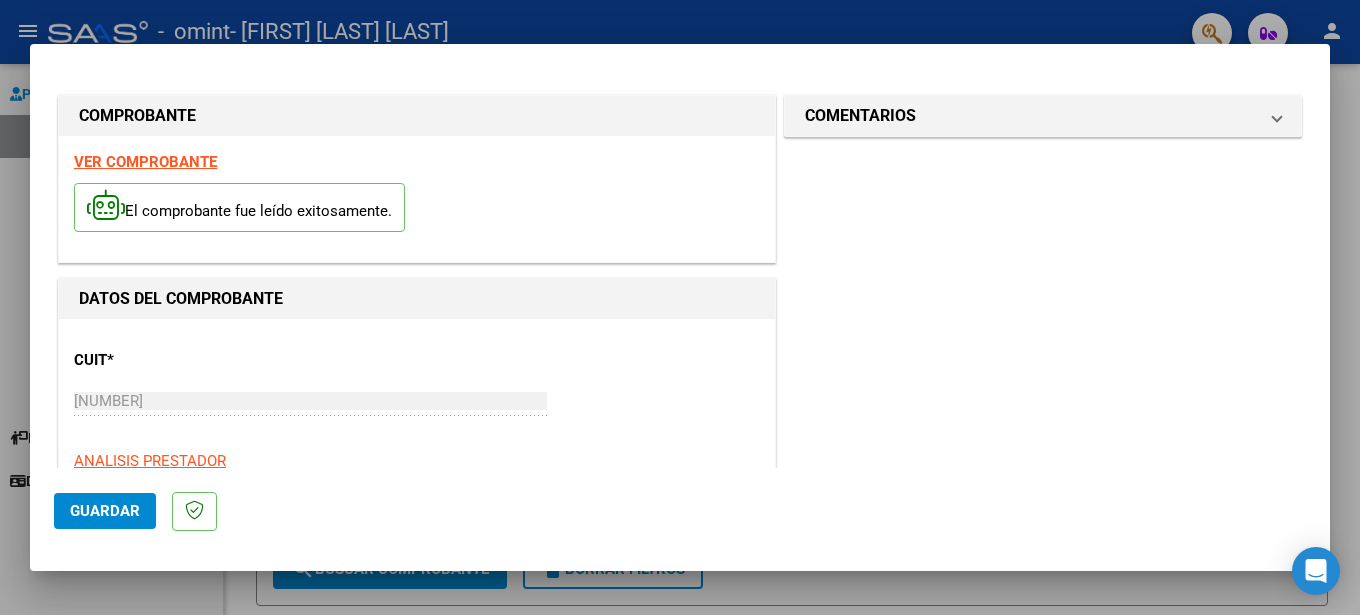 click on "Guardar" 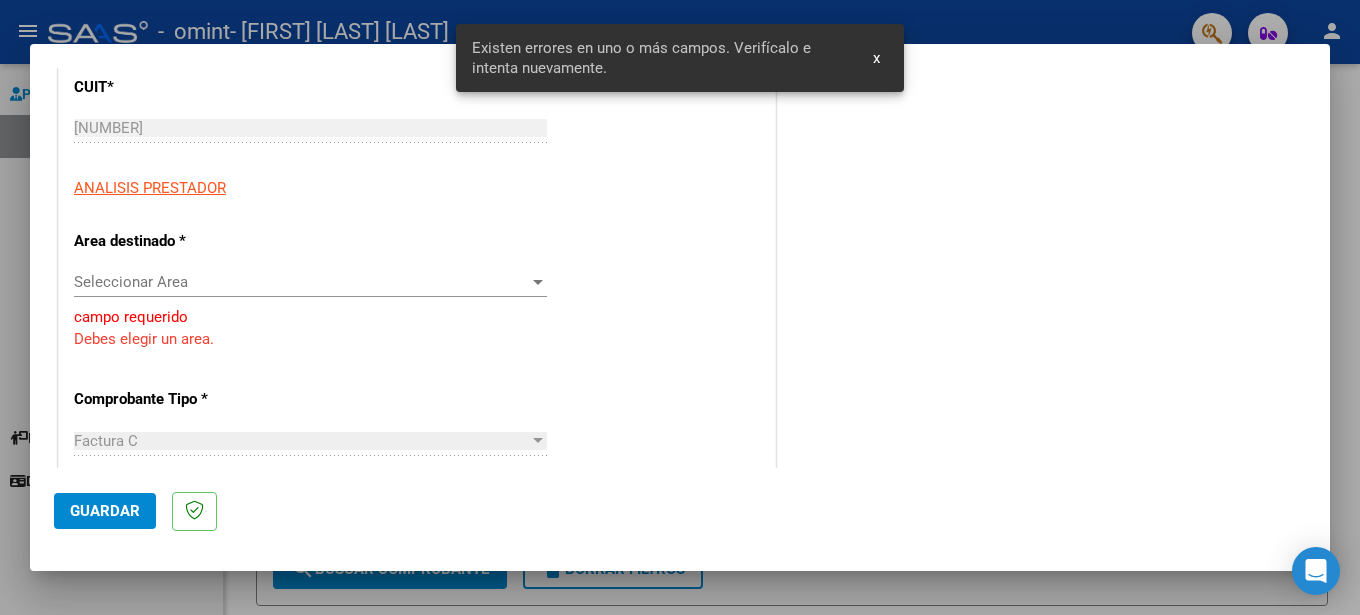 scroll, scrollTop: 278, scrollLeft: 0, axis: vertical 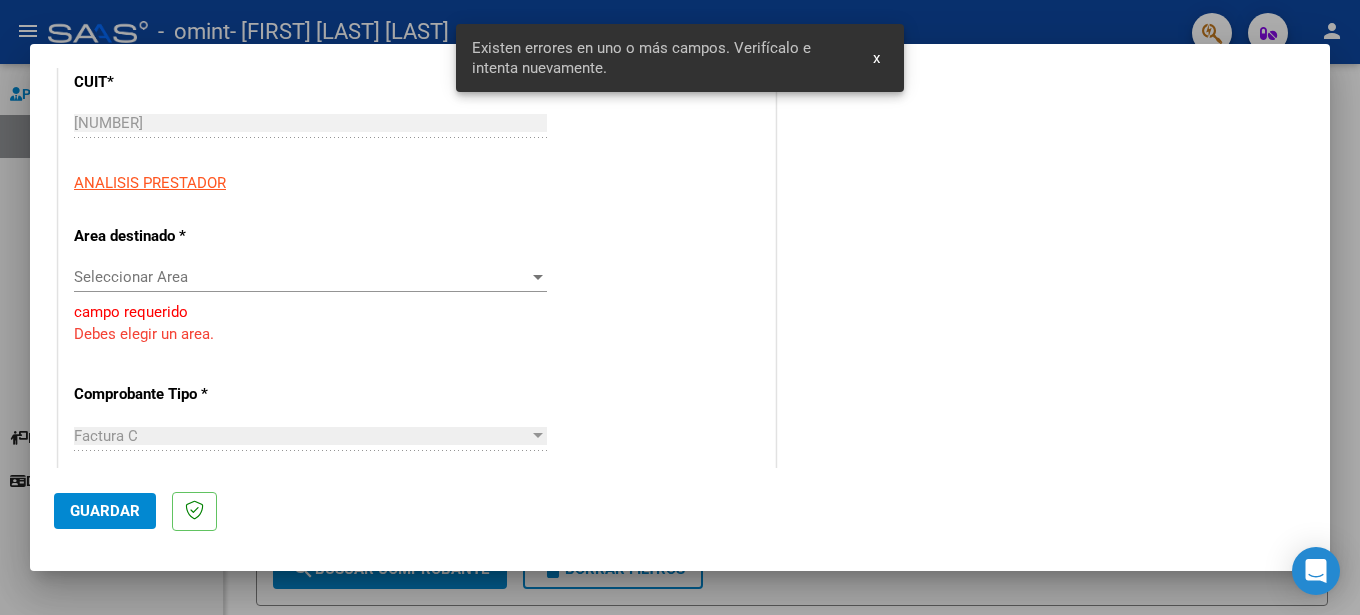 click on "Seleccionar Area" at bounding box center [301, 277] 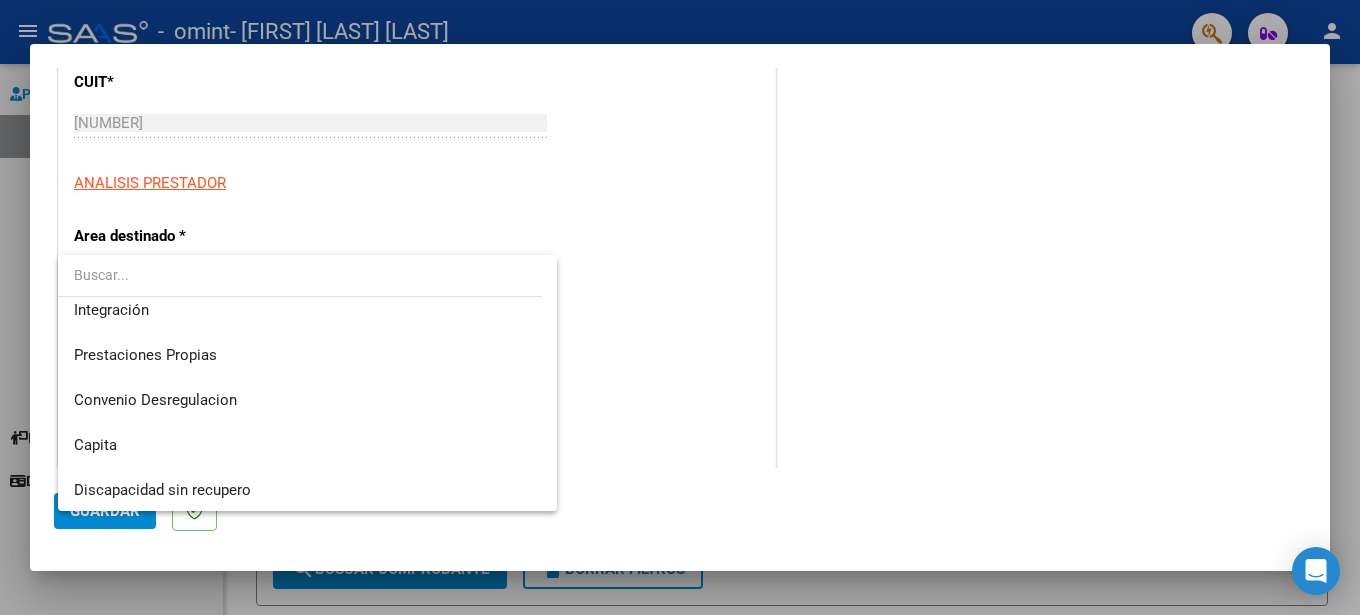 scroll, scrollTop: 149, scrollLeft: 0, axis: vertical 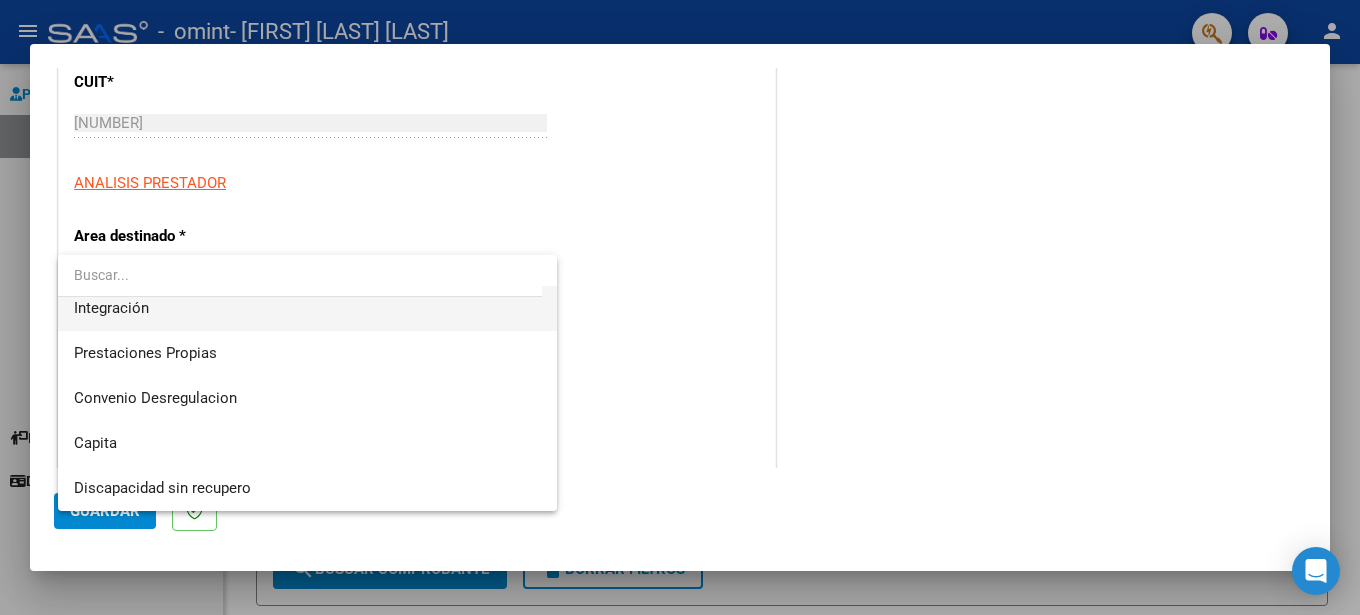 click on "Integración" at bounding box center (307, 308) 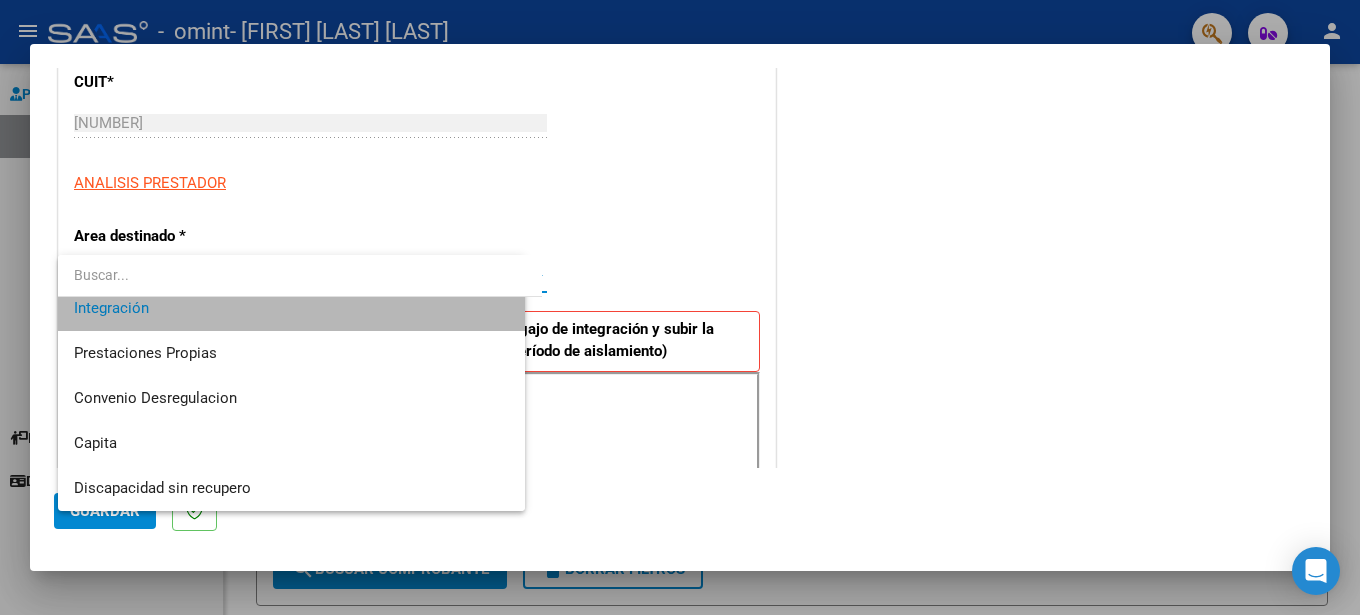 scroll, scrollTop: 135, scrollLeft: 0, axis: vertical 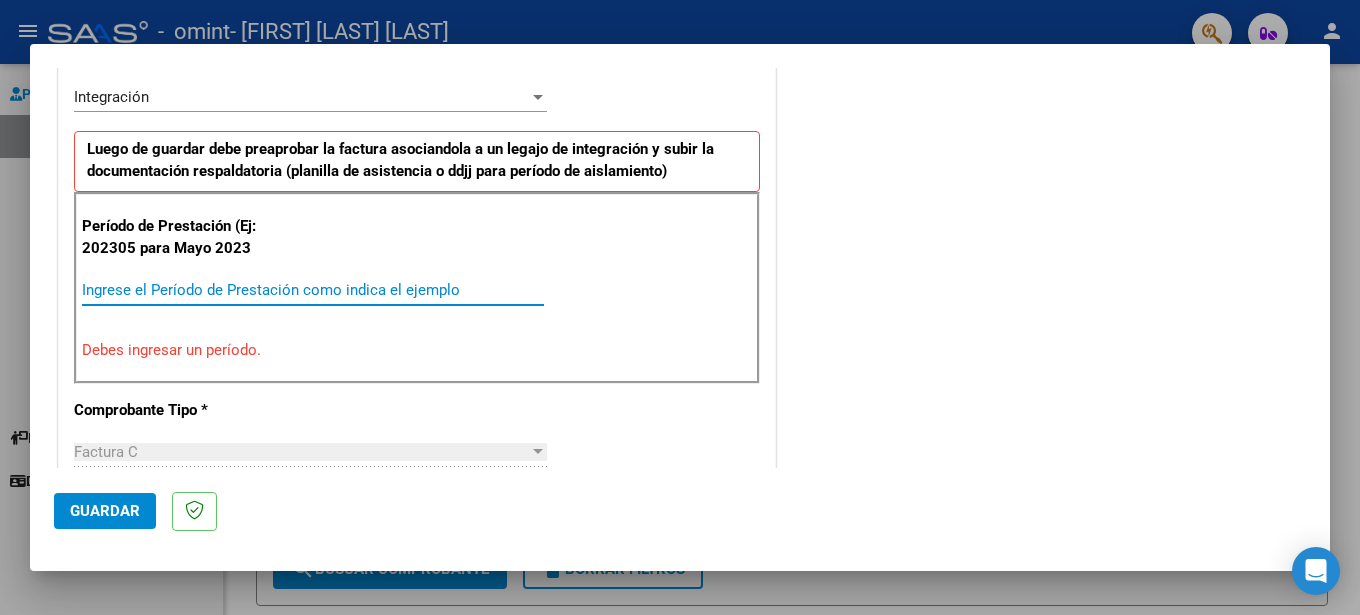click on "Ingrese el Período de Prestación como indica el ejemplo" at bounding box center (313, 290) 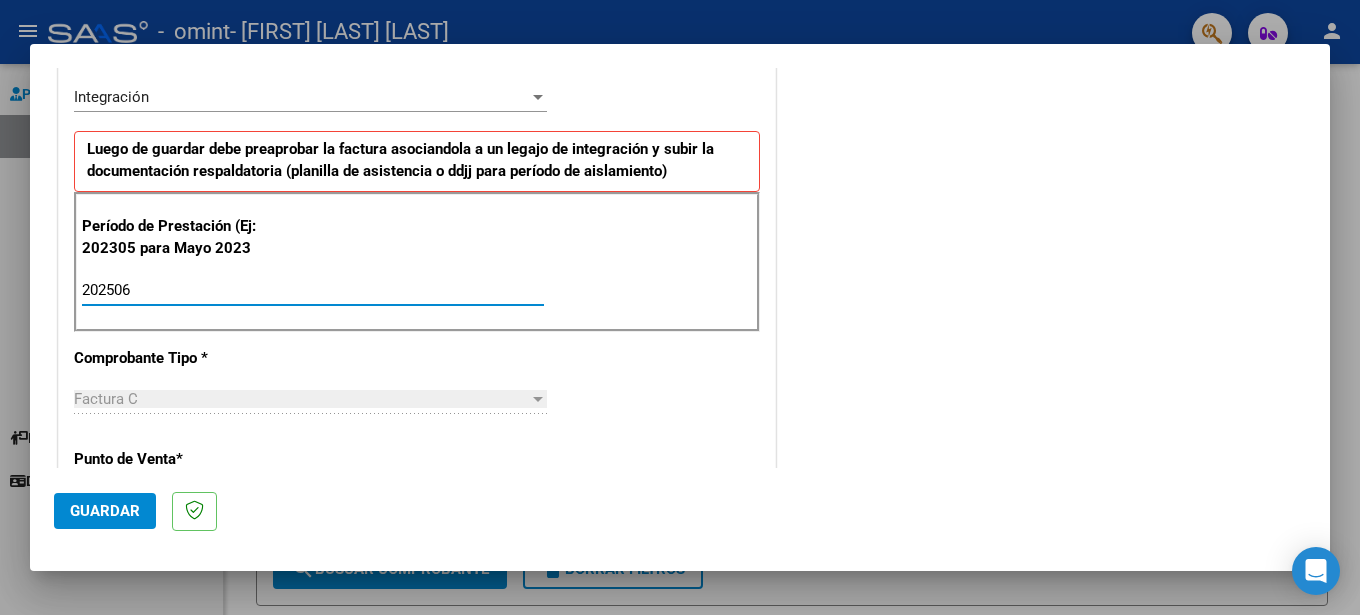 type on "202506" 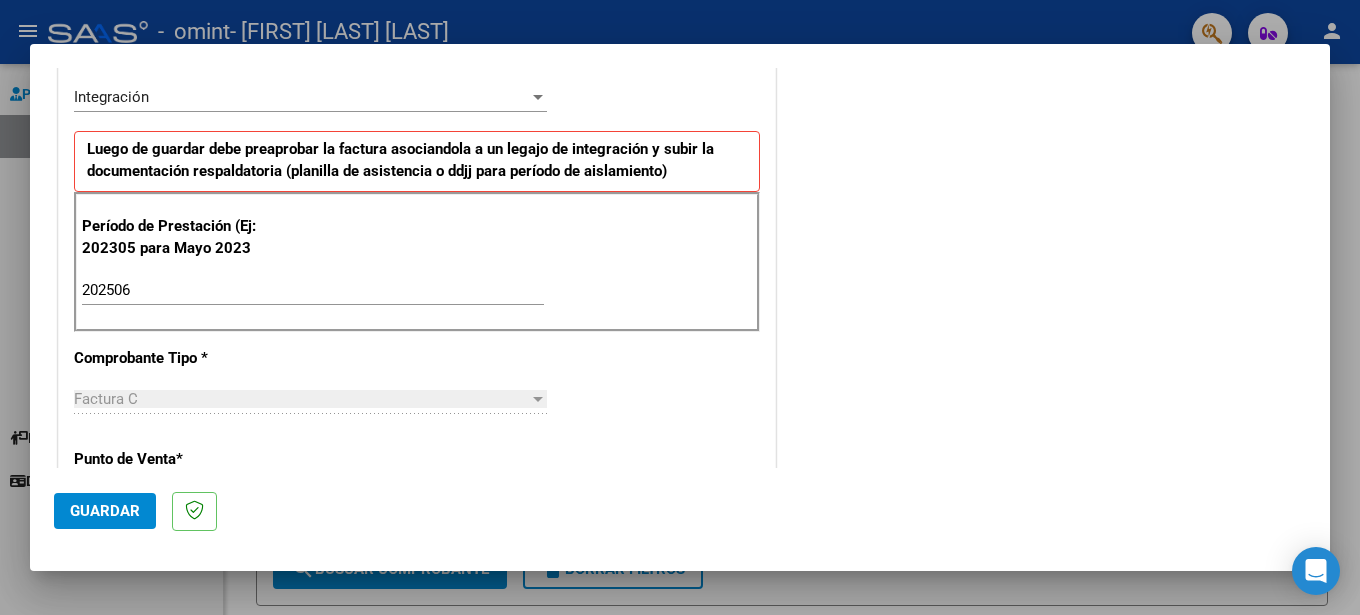 scroll, scrollTop: 392, scrollLeft: 0, axis: vertical 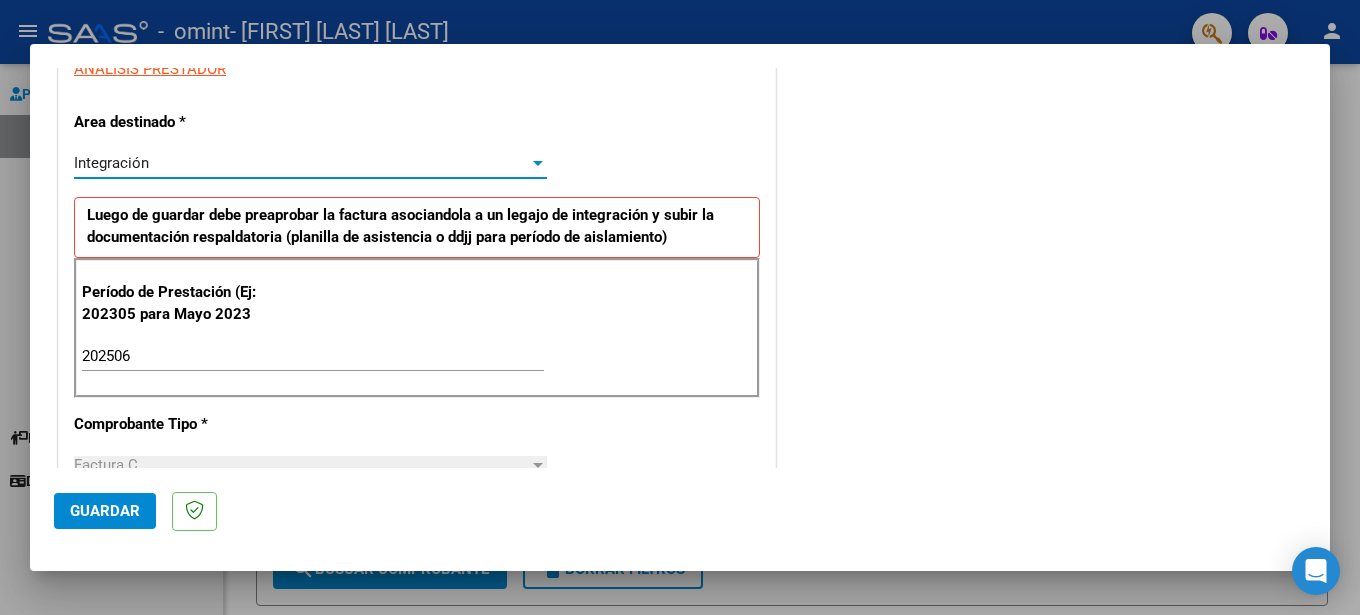 click at bounding box center (538, 163) 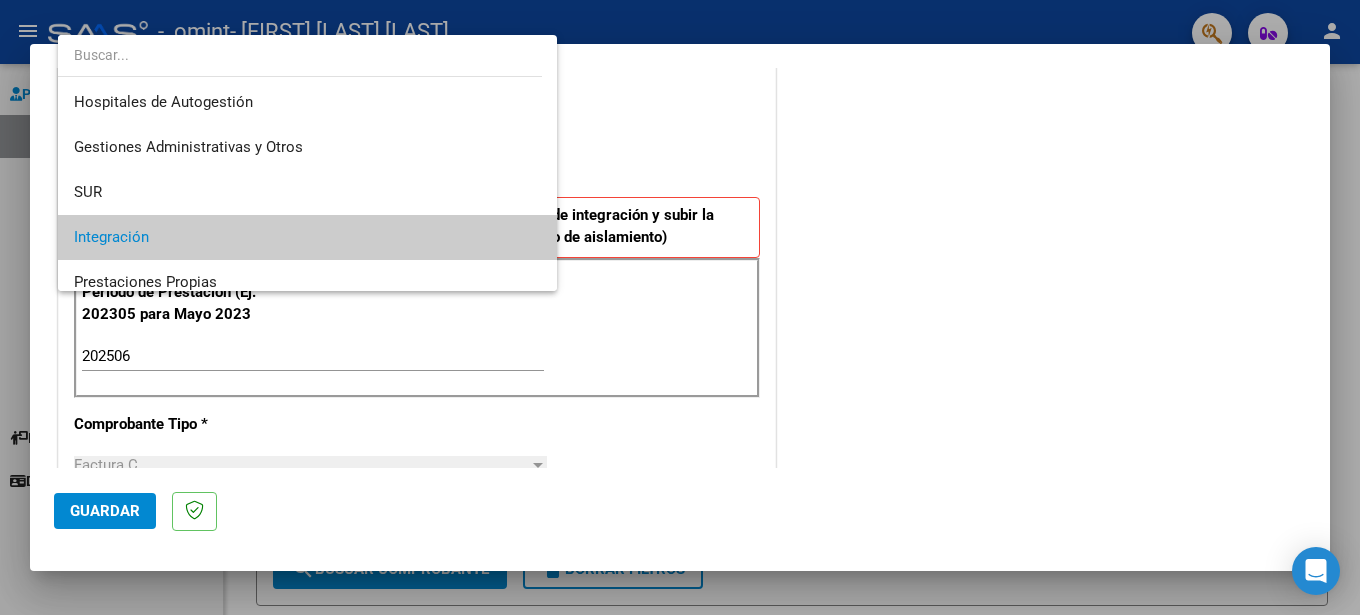 scroll, scrollTop: 75, scrollLeft: 0, axis: vertical 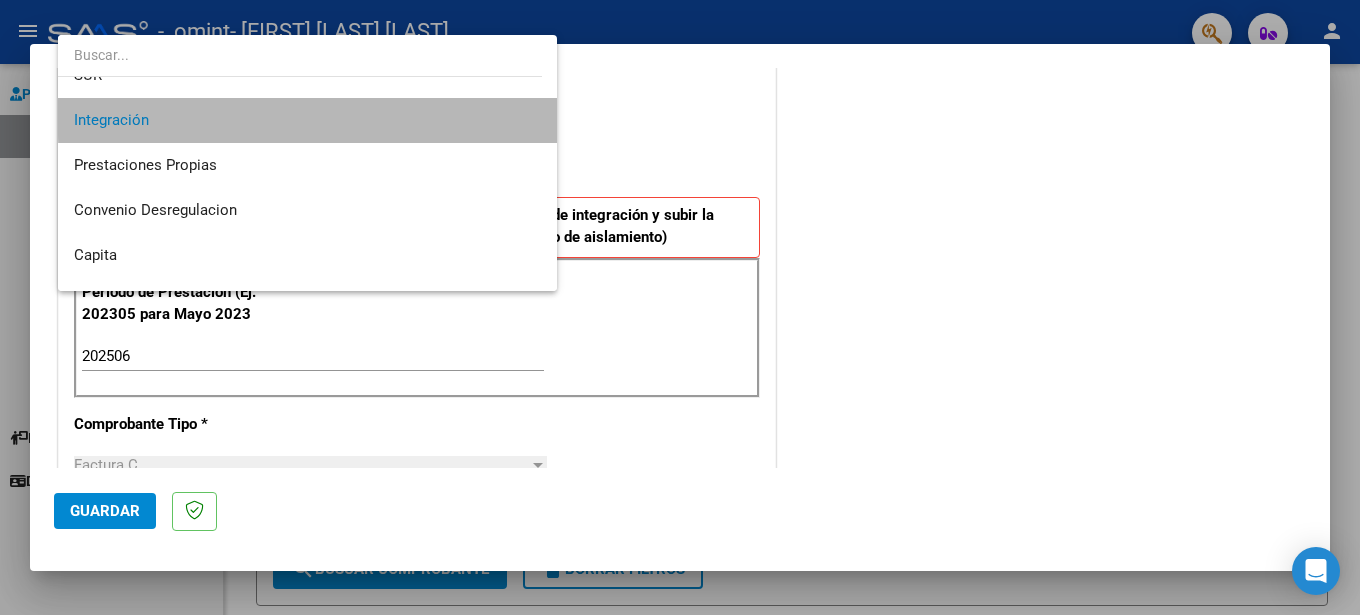 click on "Integración" at bounding box center [307, 120] 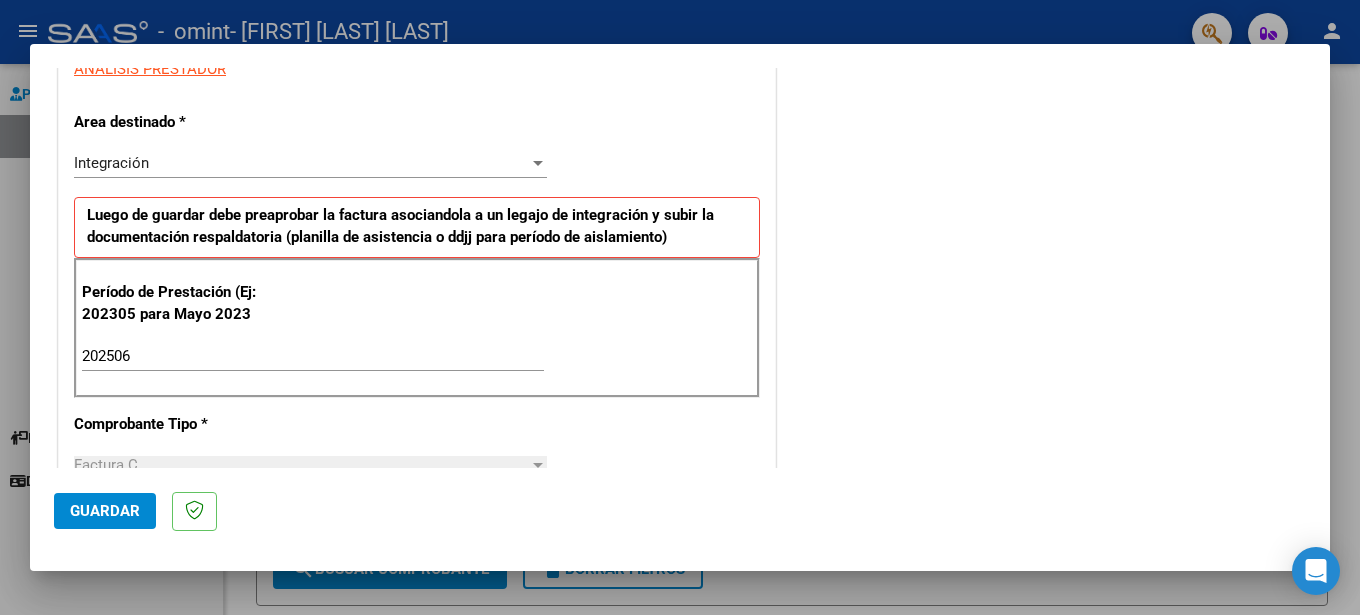 scroll, scrollTop: 444, scrollLeft: 0, axis: vertical 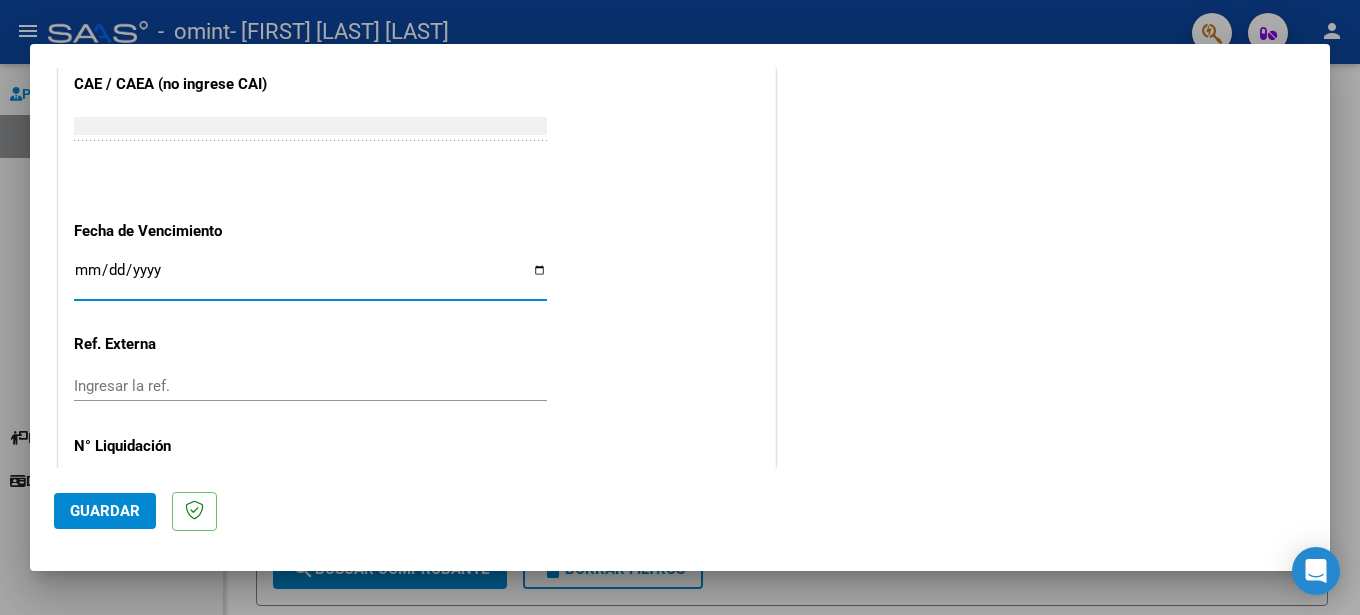 click on "Ingresar la fecha" at bounding box center [310, 278] 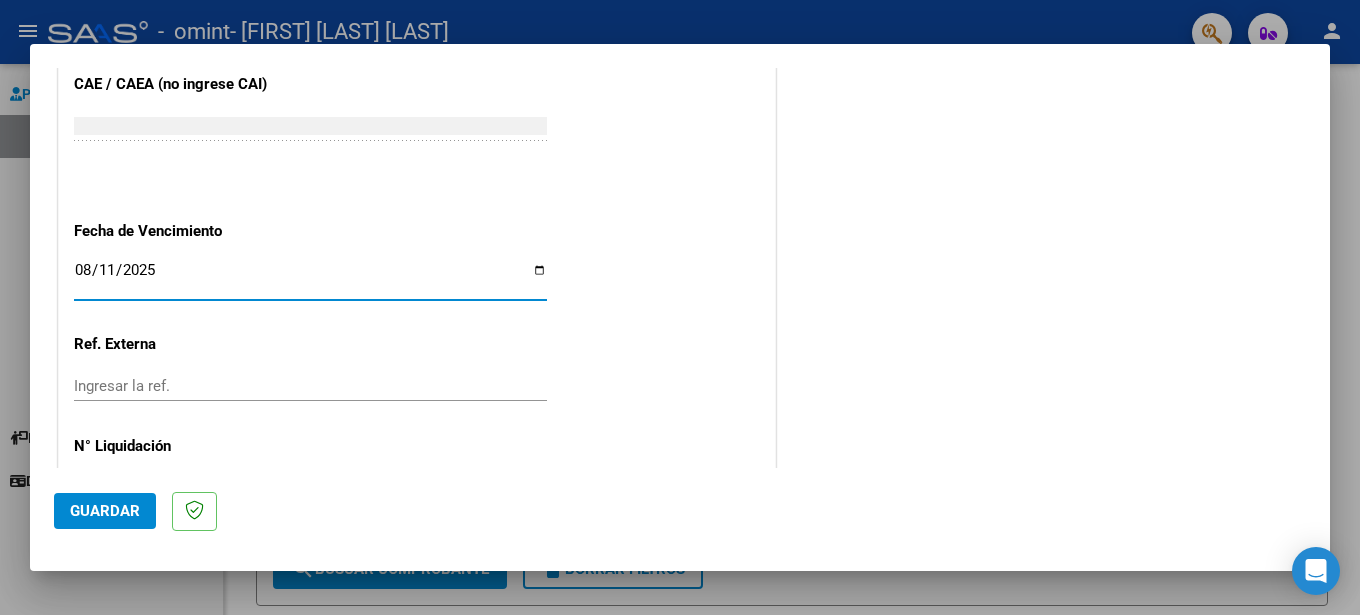 type on "2025-08-11" 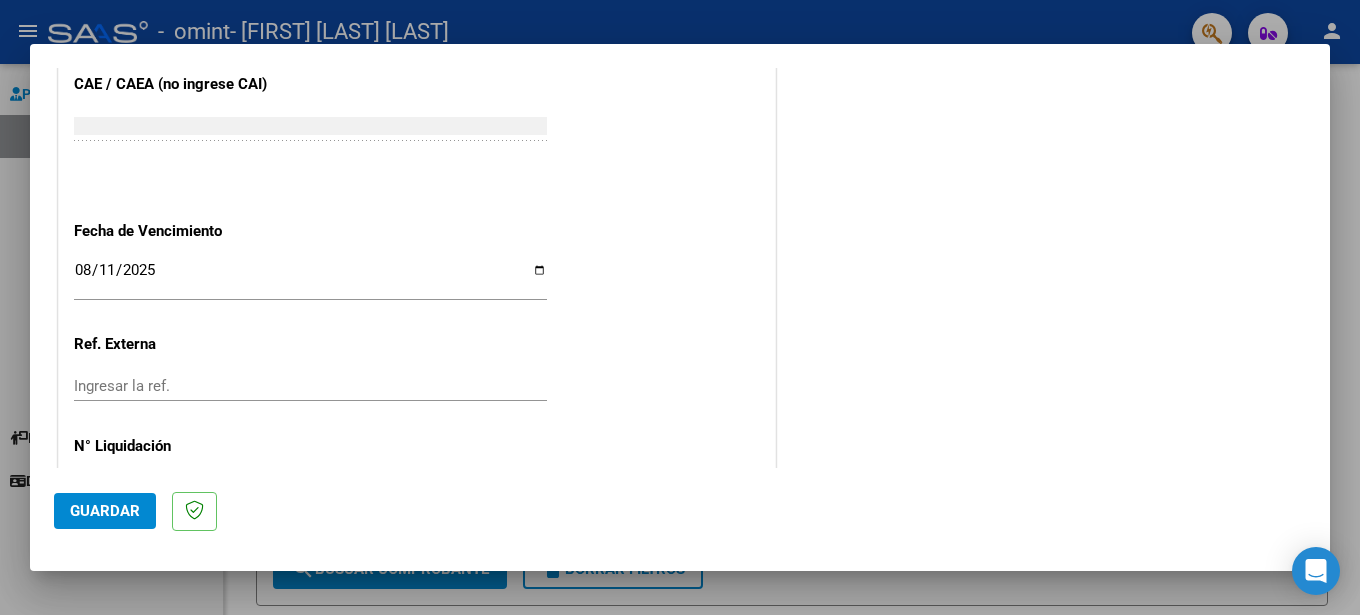 scroll, scrollTop: 1323, scrollLeft: 0, axis: vertical 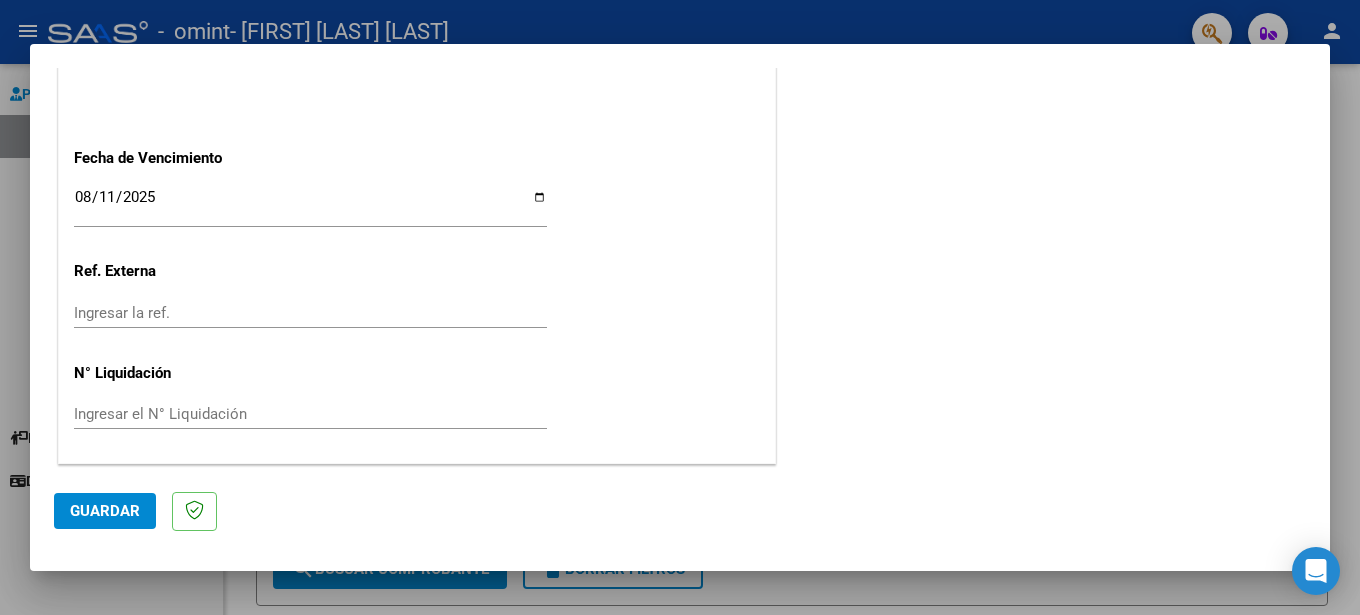 click on "Guardar" 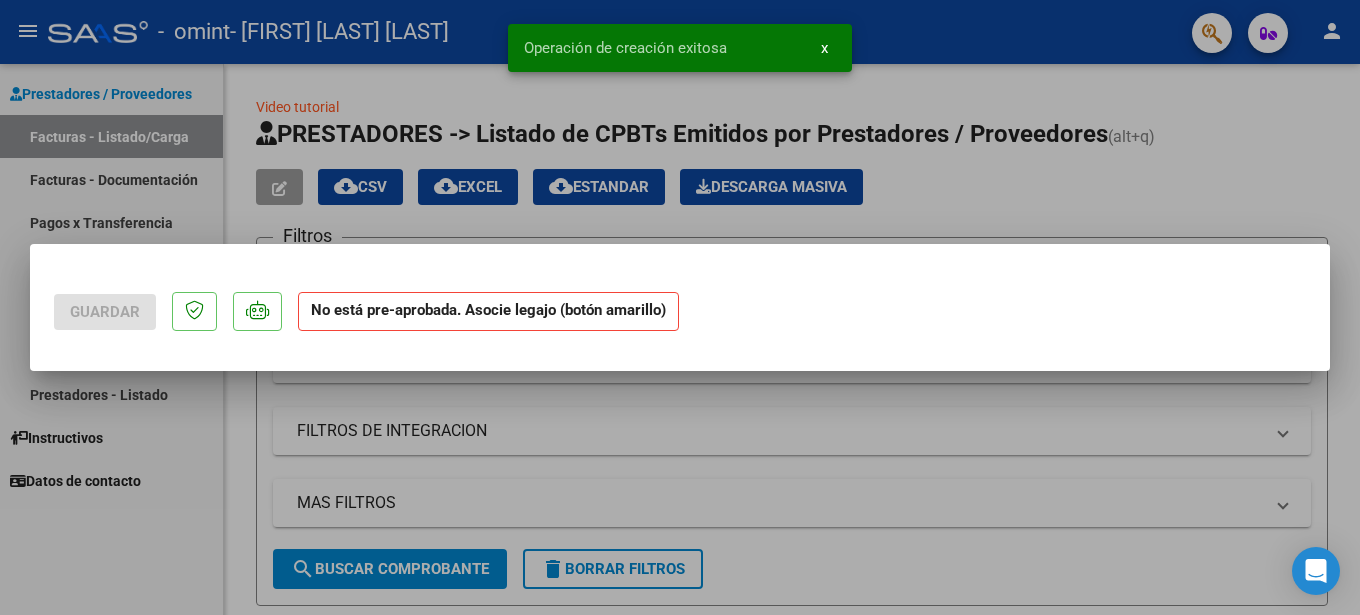 scroll, scrollTop: 0, scrollLeft: 0, axis: both 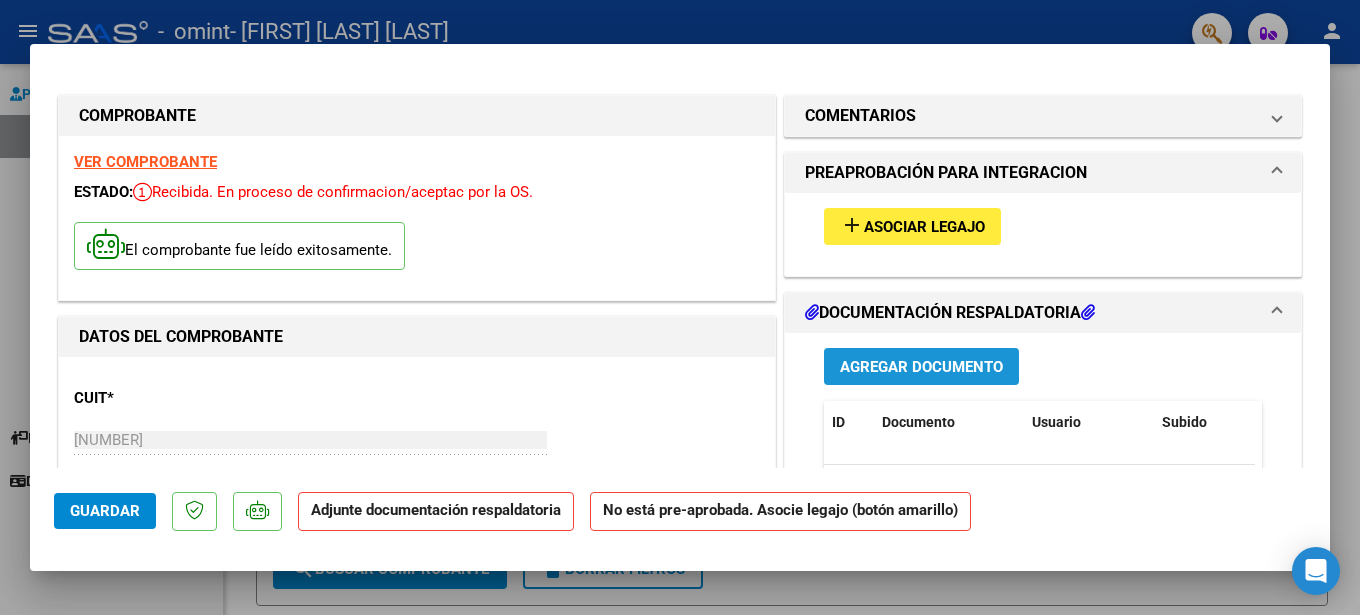 click on "Agregar Documento" at bounding box center [921, 367] 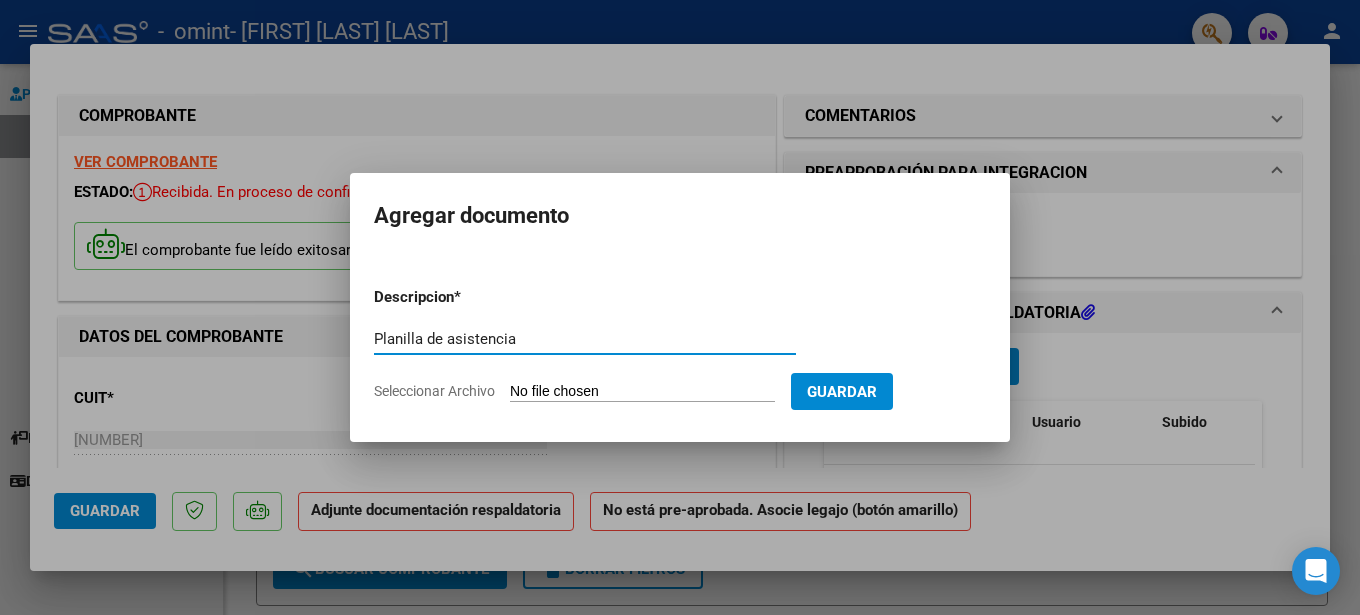 type on "Planilla de asistencia" 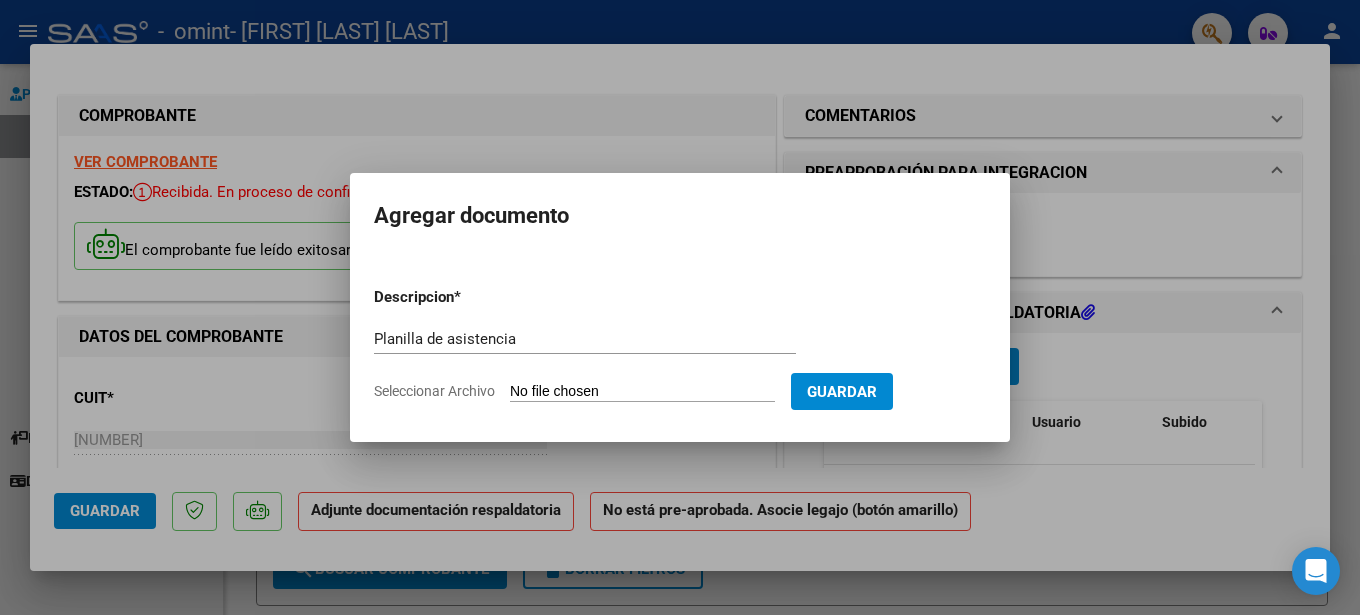 type on "C:\fakepath\[NUMBER]_[NUMBER]_[NUMBER]_[NUMBER]_Planilla de asistencia Junio [YEAR].pdf" 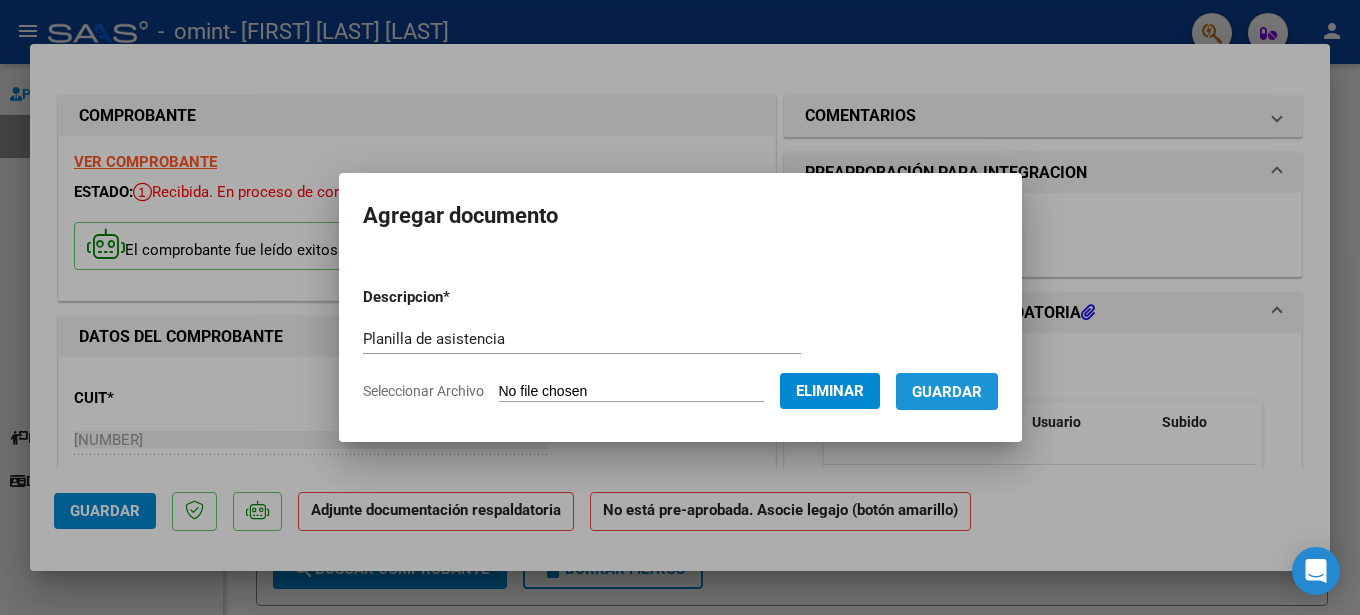 click on "Guardar" at bounding box center (947, 392) 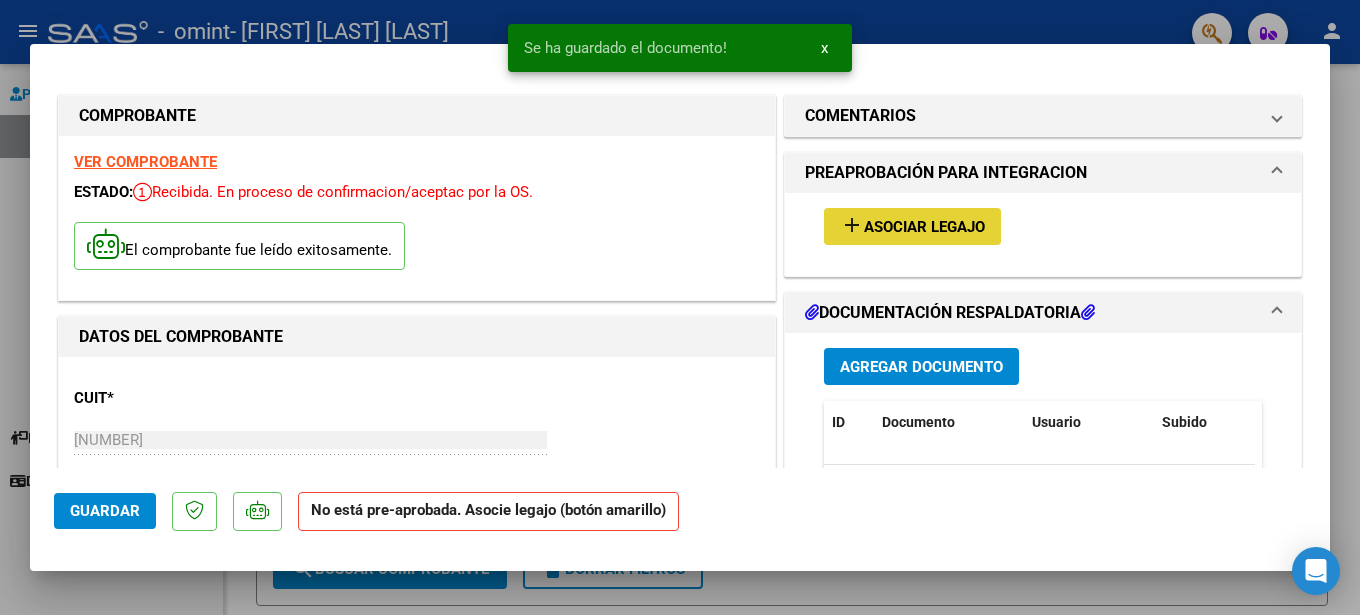 click on "Asociar Legajo" at bounding box center (924, 227) 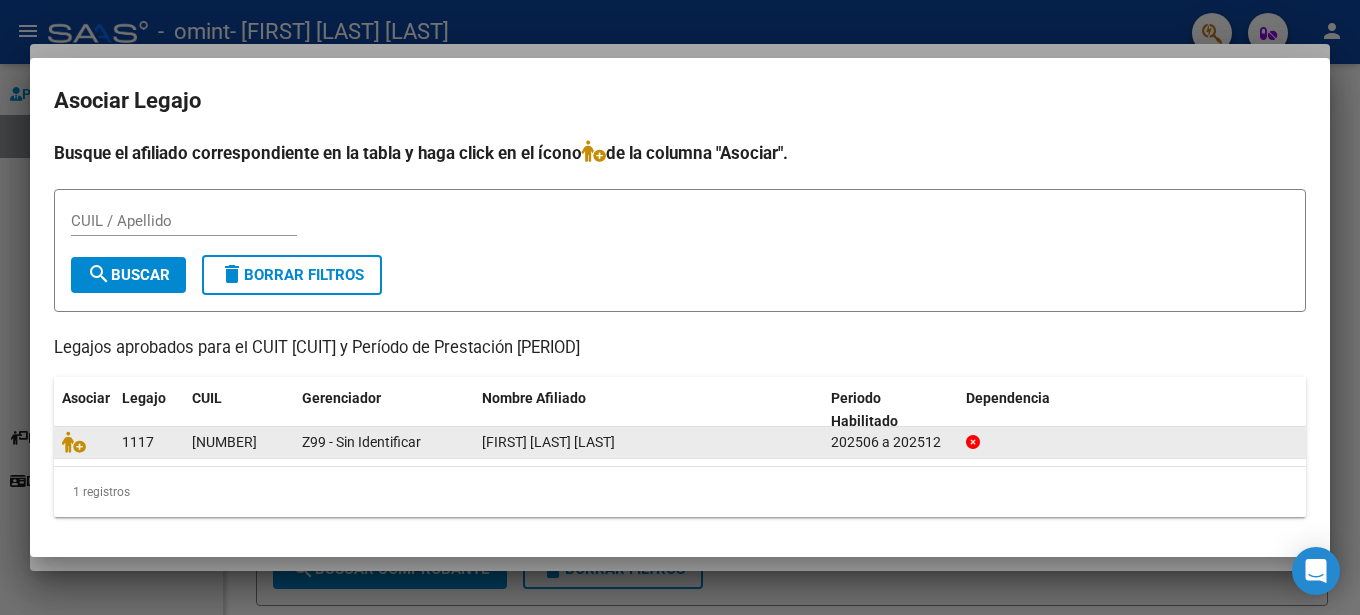 click on "[FIRST] [LAST] [LAST]" 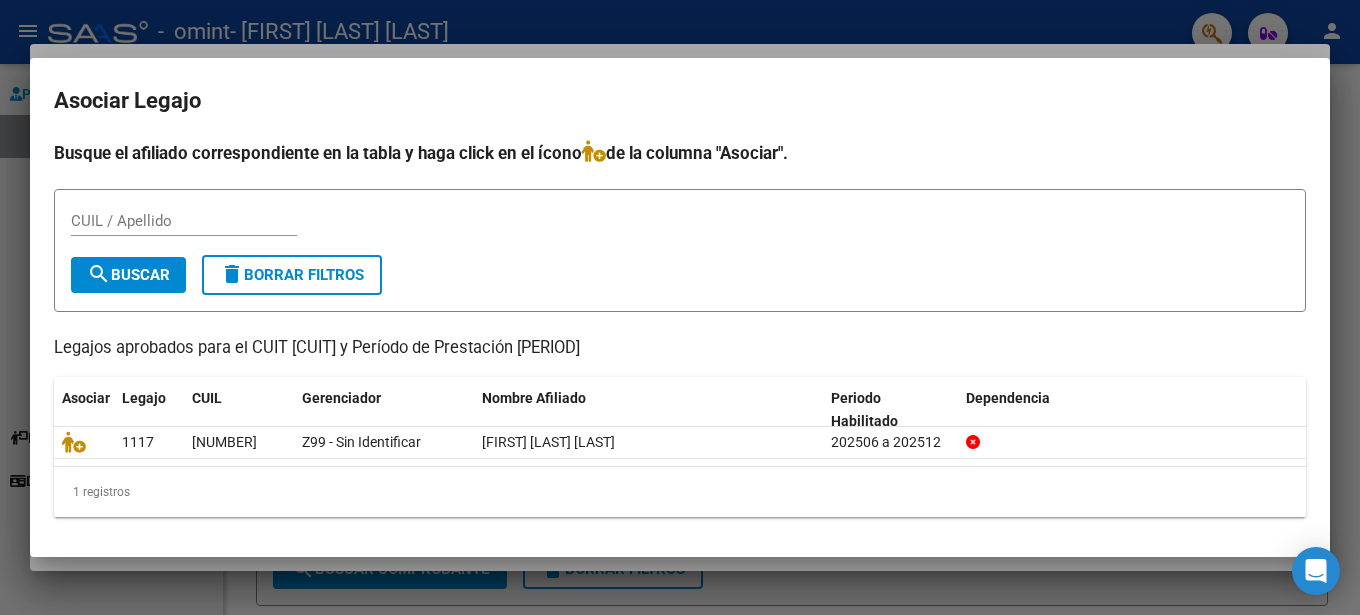 click on "CUIL / Apellido" at bounding box center (184, 221) 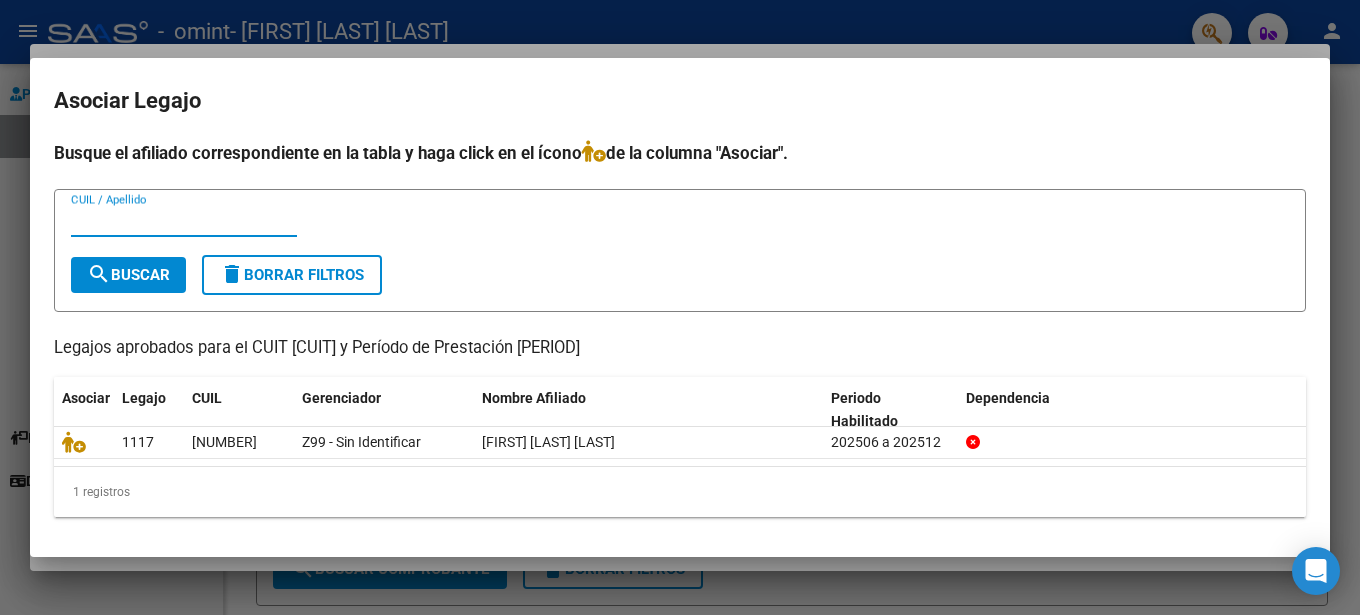 click on "CUIL / Apellido" at bounding box center (184, 221) 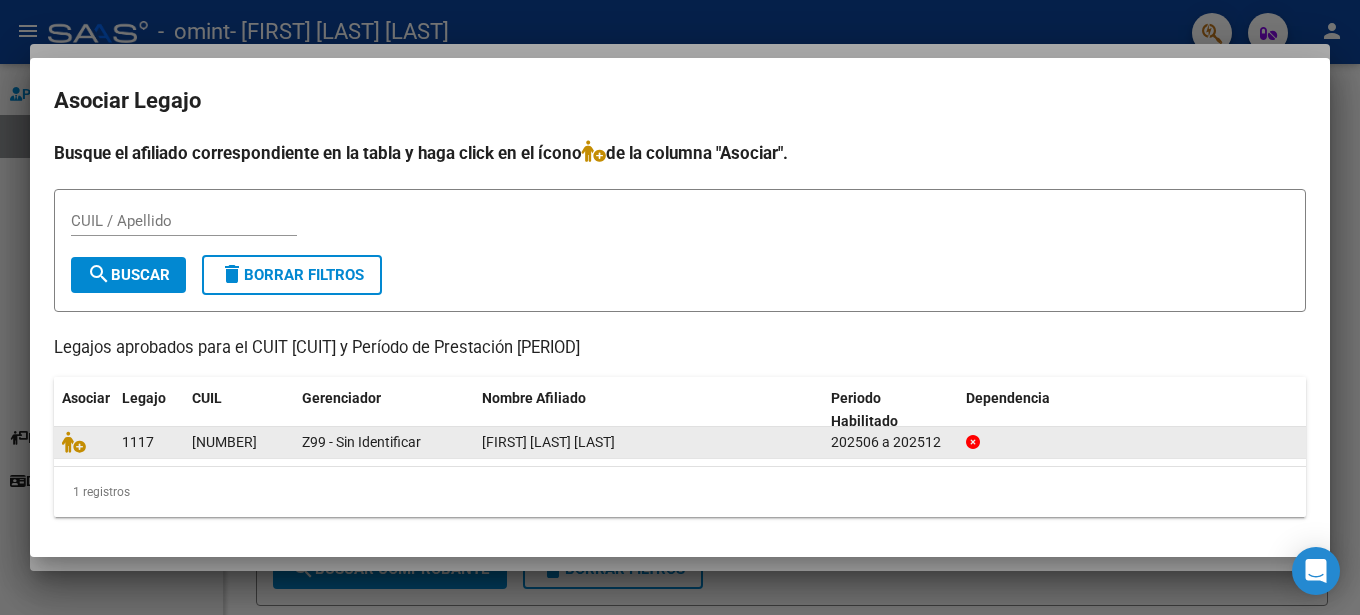 drag, startPoint x: 194, startPoint y: 438, endPoint x: 276, endPoint y: 441, distance: 82.05486 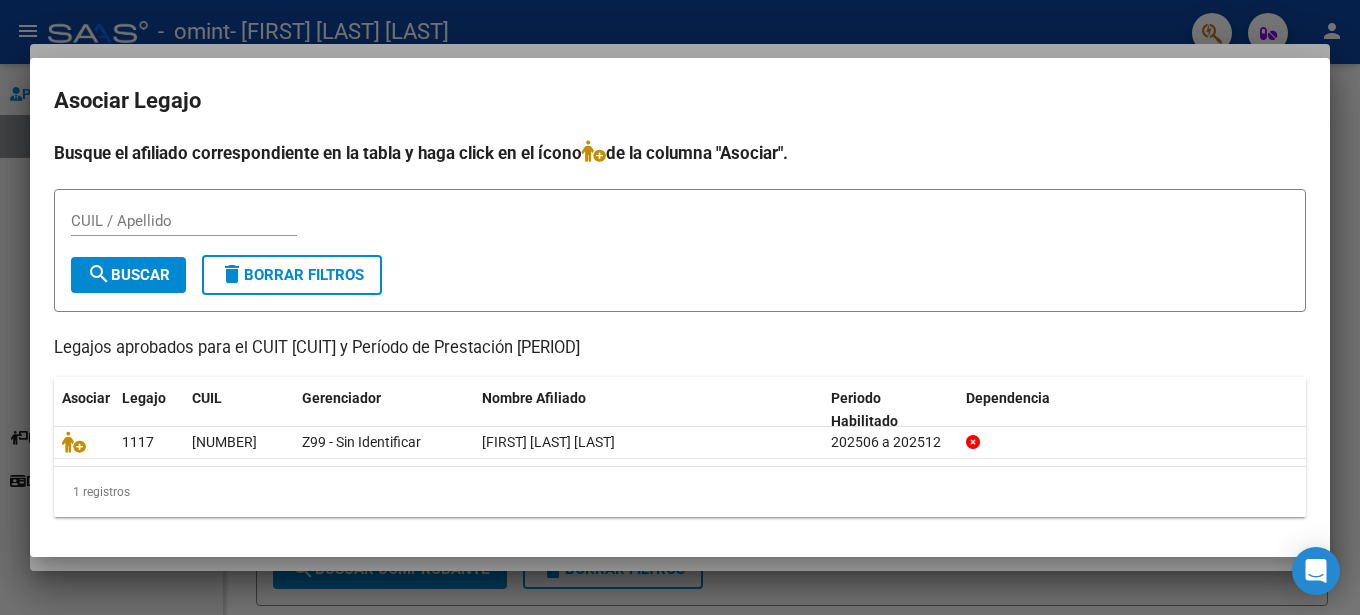 click on "CUIL / Apellido" at bounding box center [184, 221] 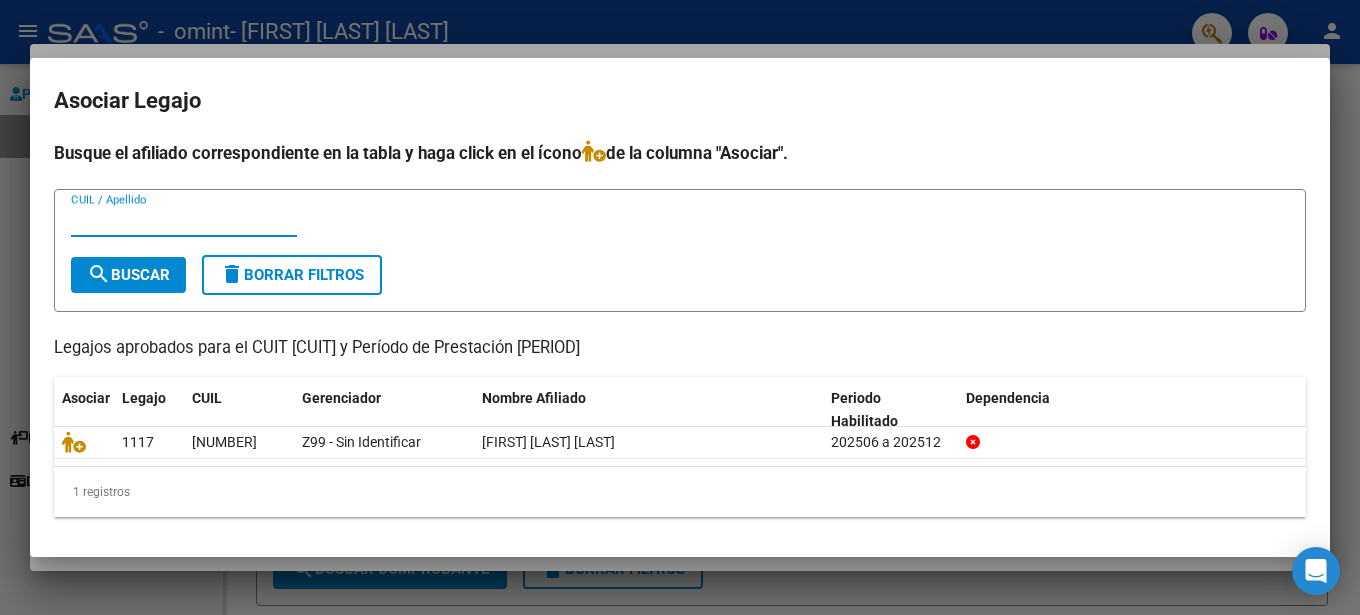 paste on "[NUMBER]" 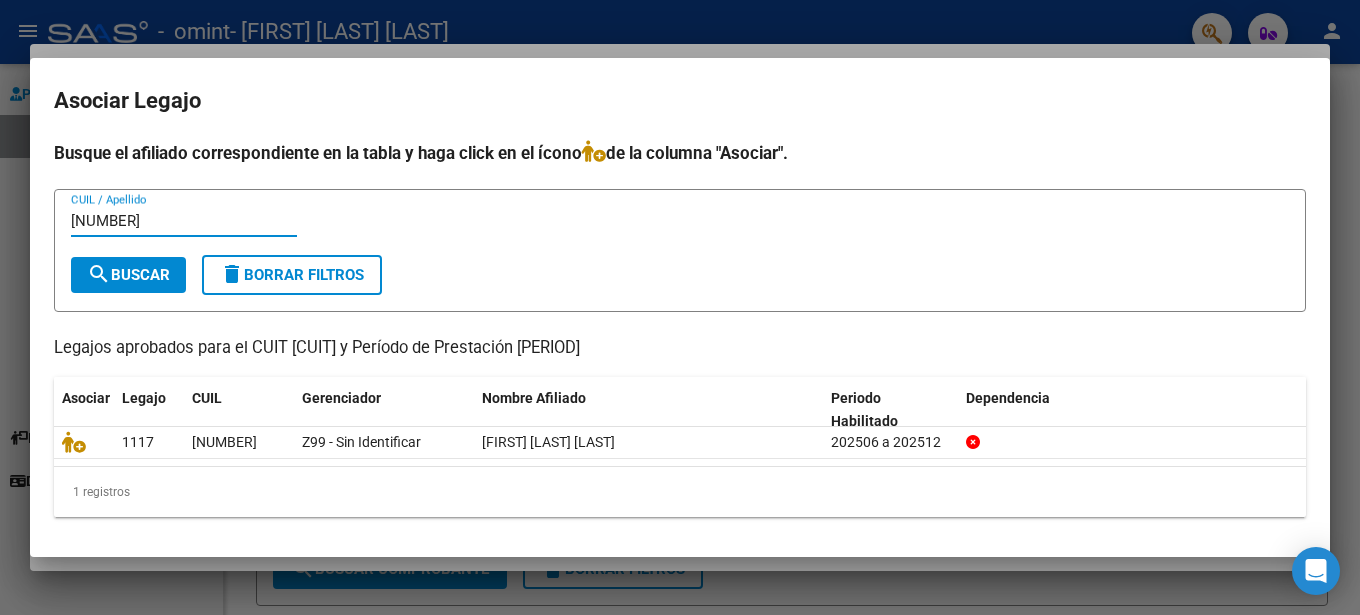 type on "[NUMBER]" 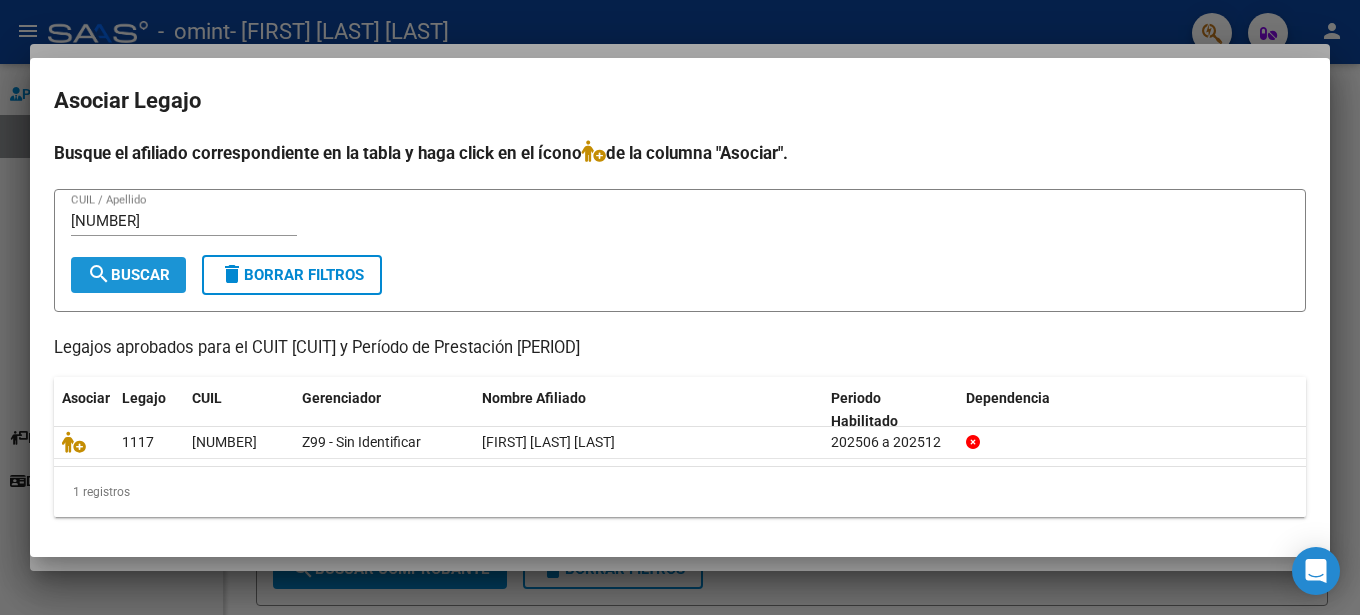 click on "search  Buscar" at bounding box center (128, 275) 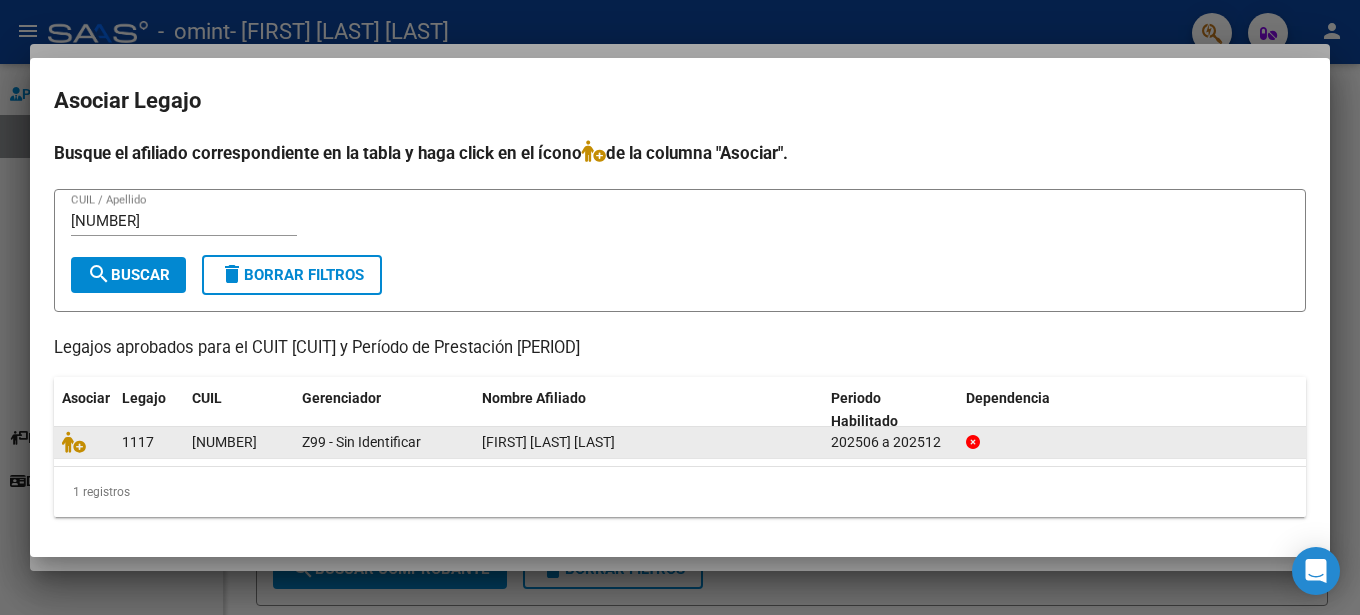 click on "[NUMBER]" 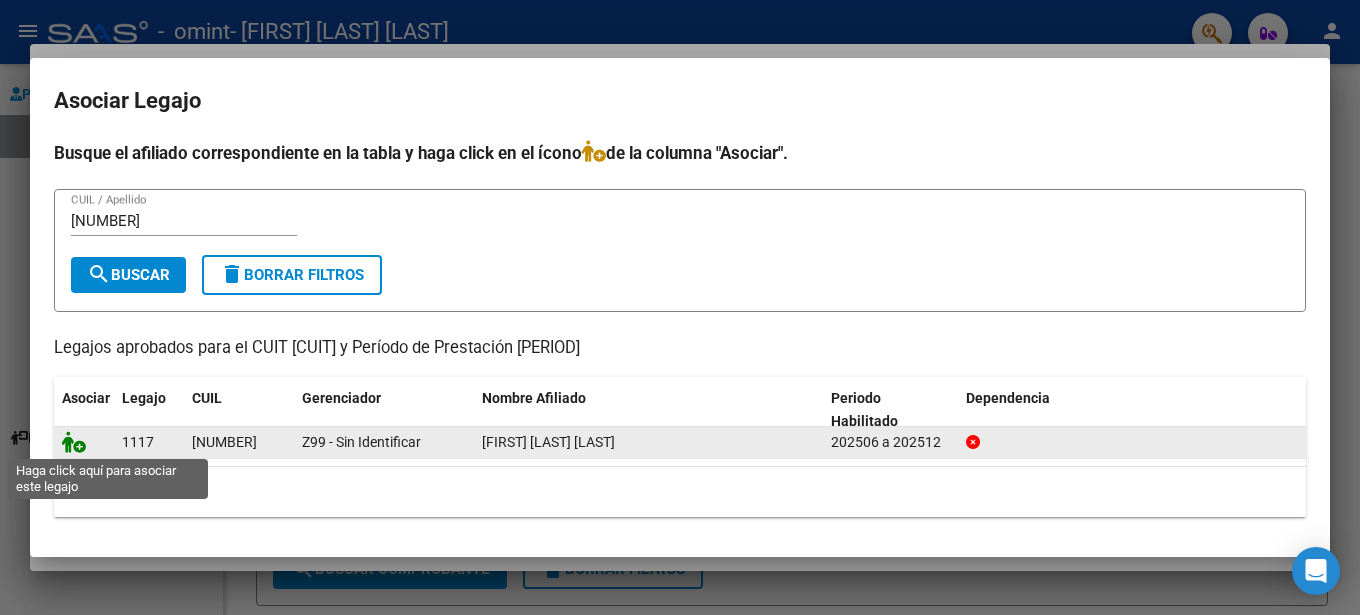 click 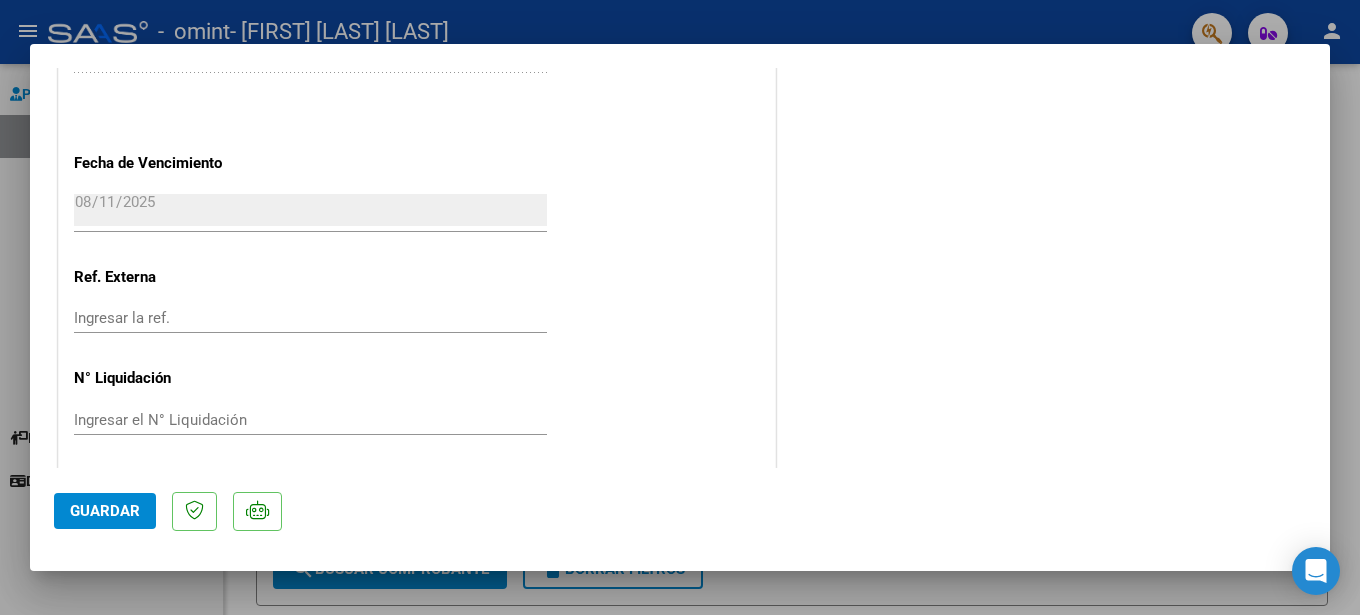 scroll, scrollTop: 1390, scrollLeft: 0, axis: vertical 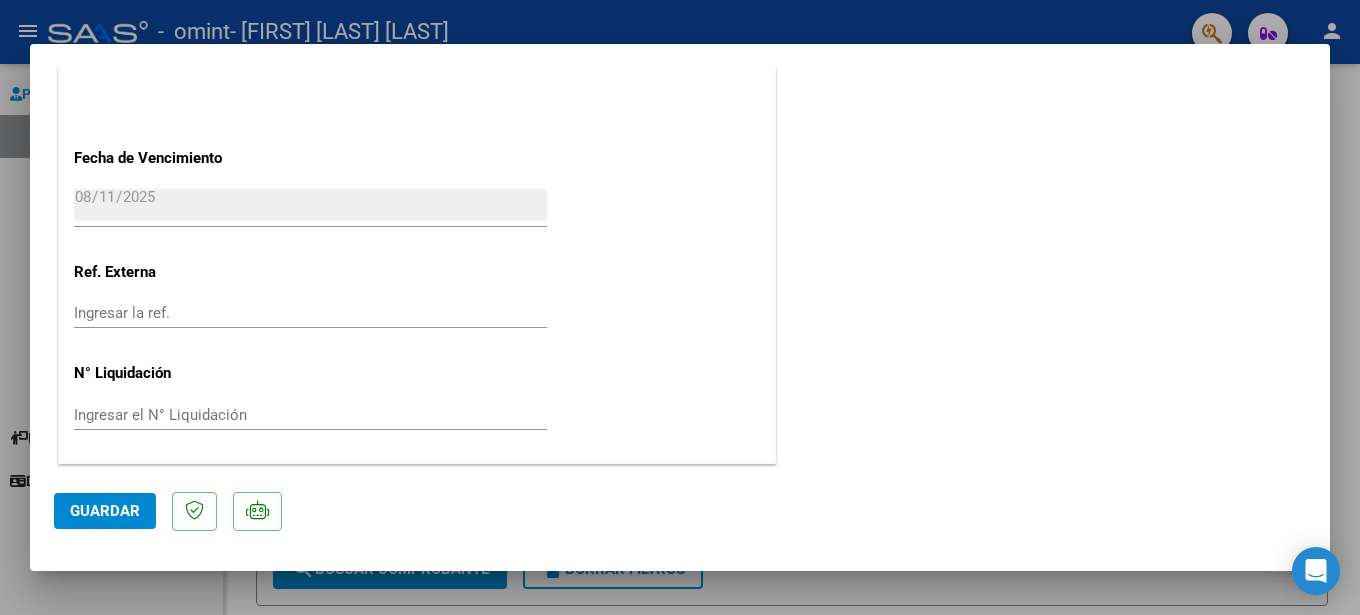 click on "Guardar" 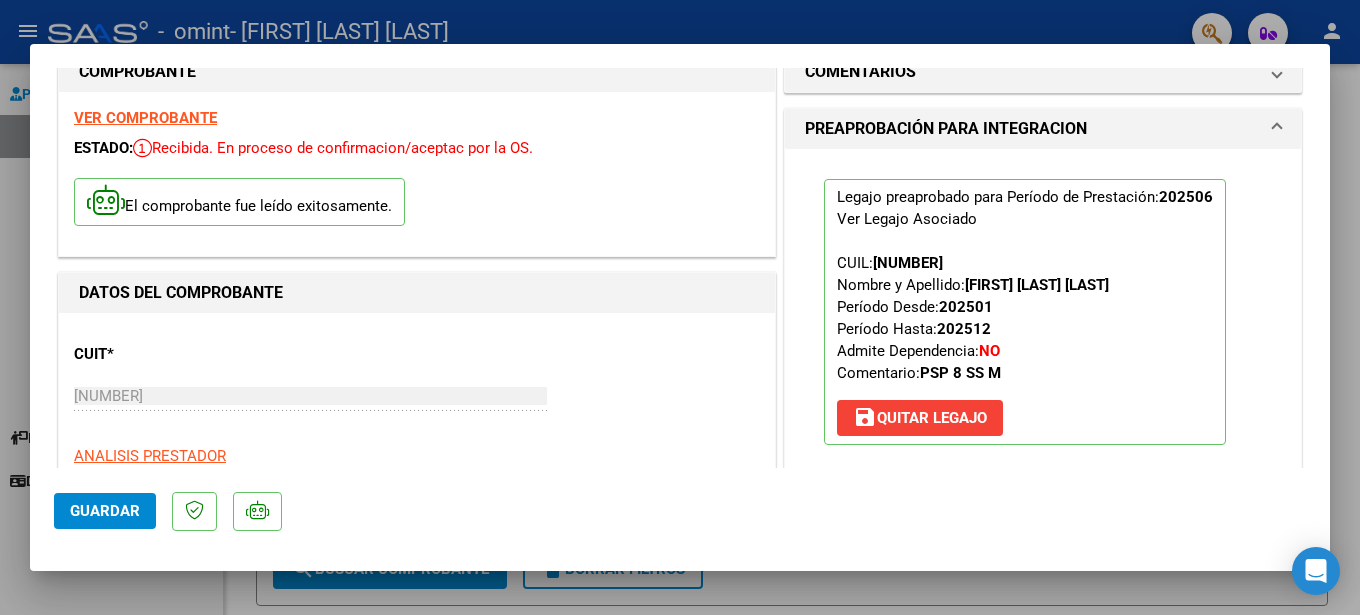 scroll, scrollTop: 0, scrollLeft: 0, axis: both 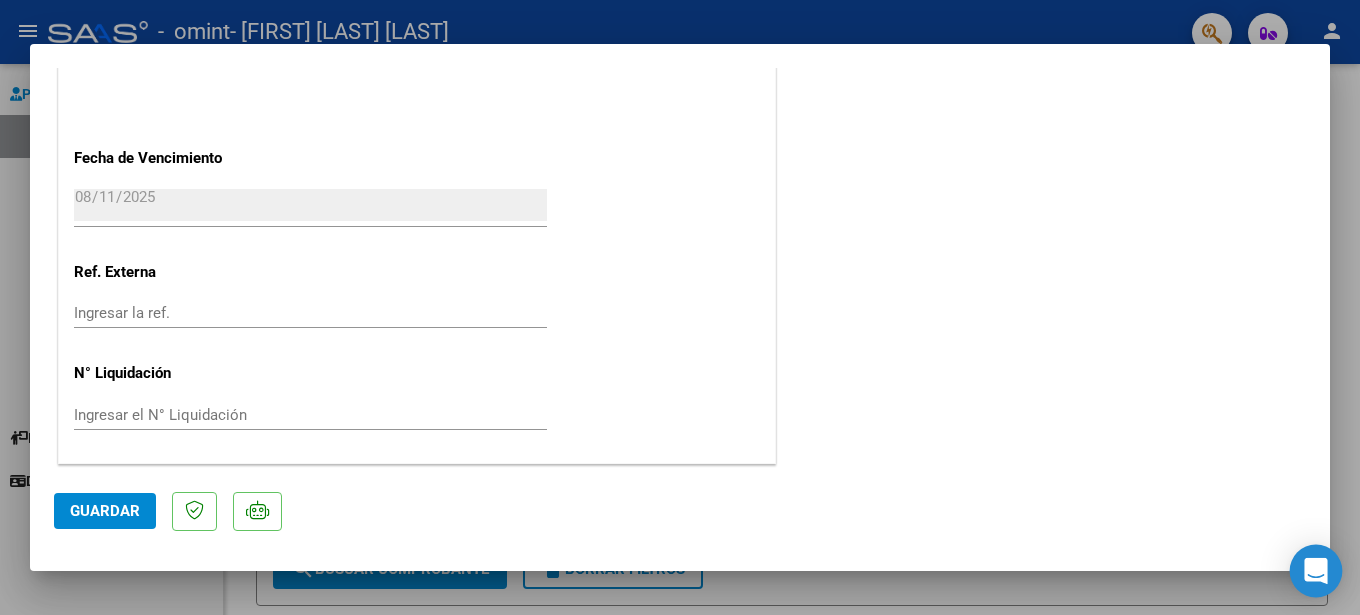 click 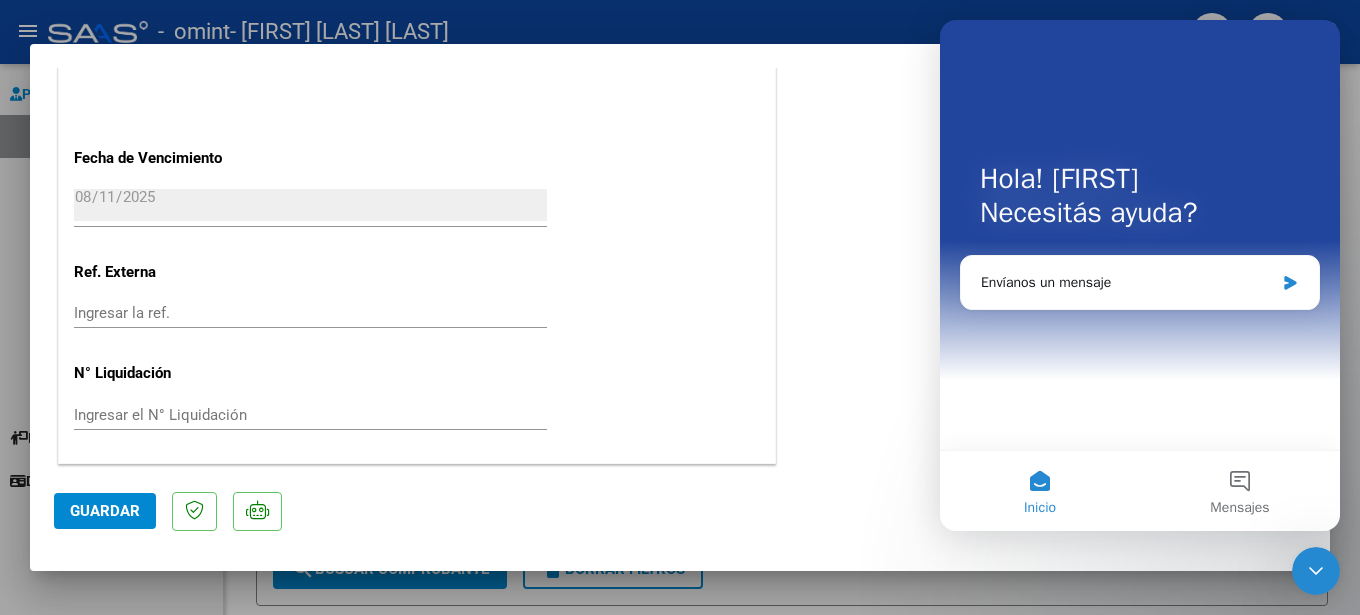 scroll, scrollTop: 0, scrollLeft: 0, axis: both 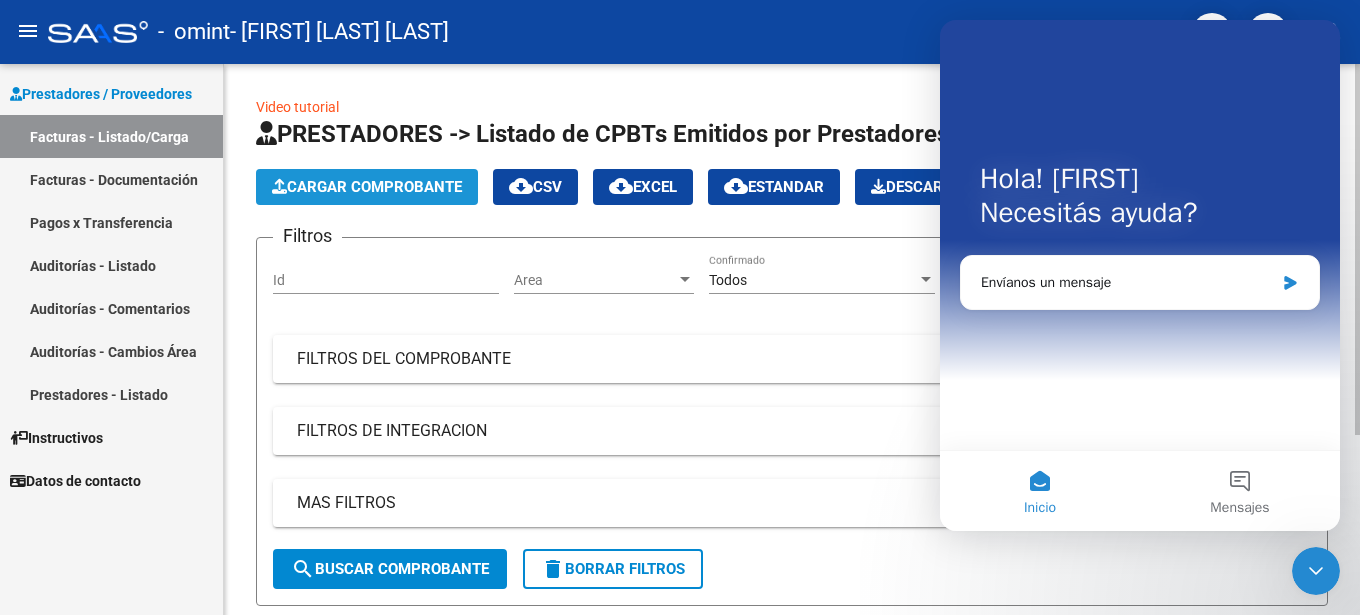 click on "Cargar Comprobante" 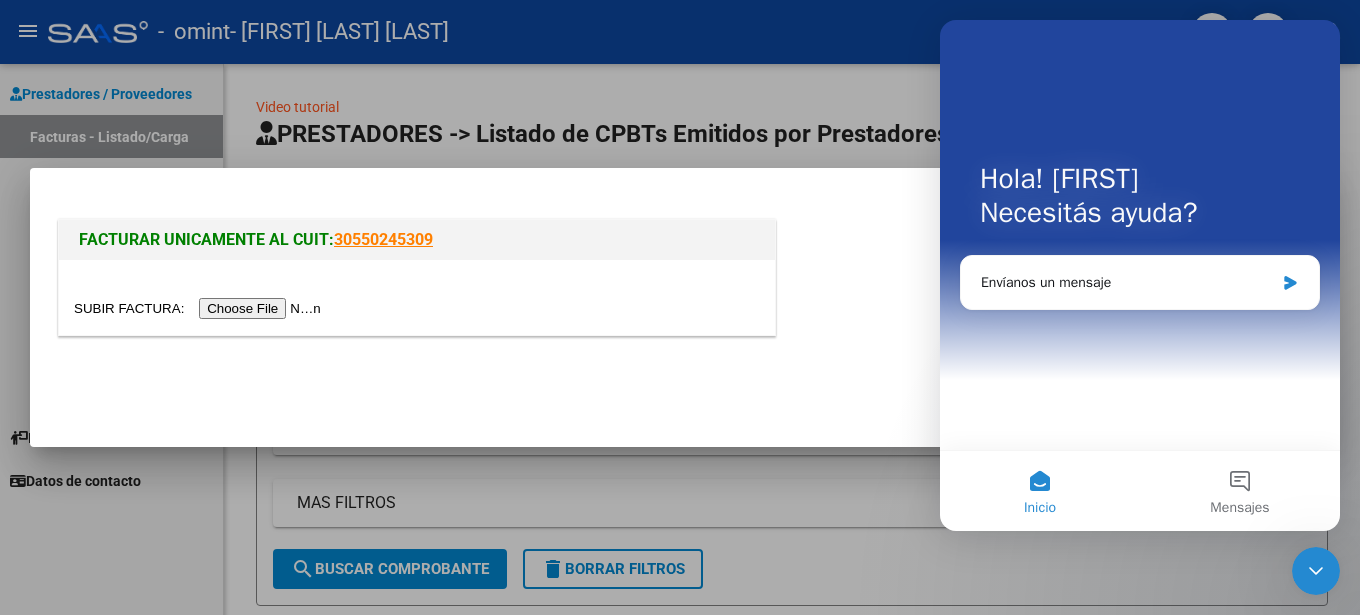 click at bounding box center [200, 308] 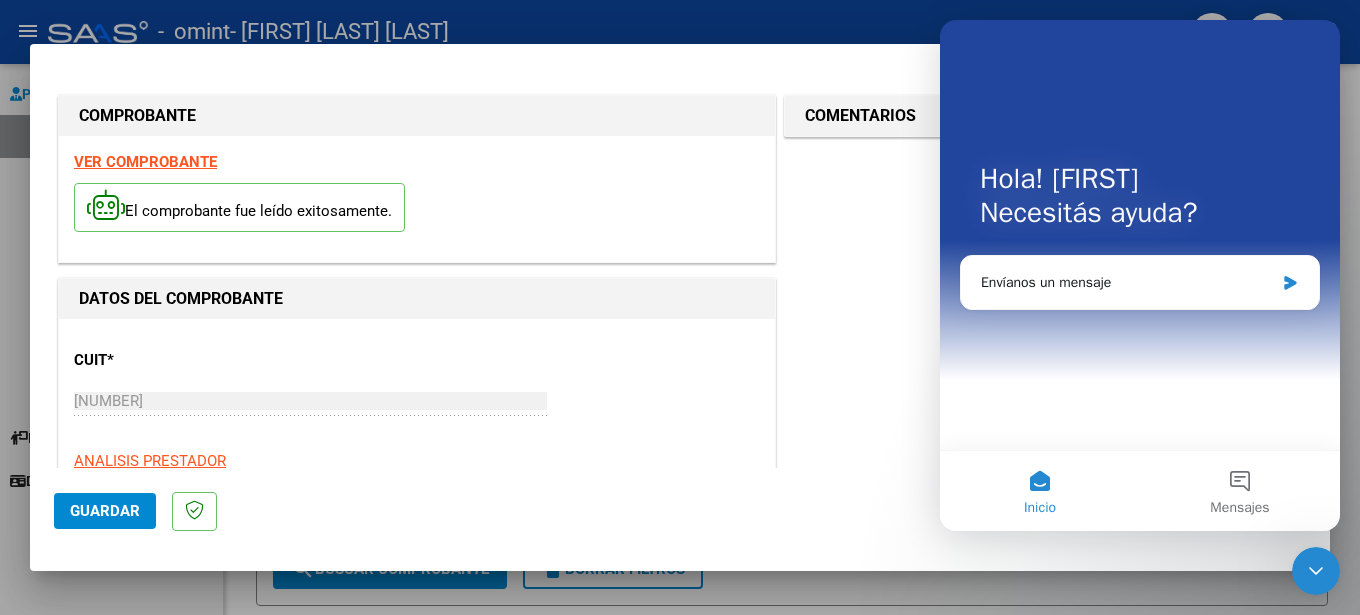 click on "COMENTARIOS Comentarios del Prestador / Gerenciador:" at bounding box center (1043, 941) 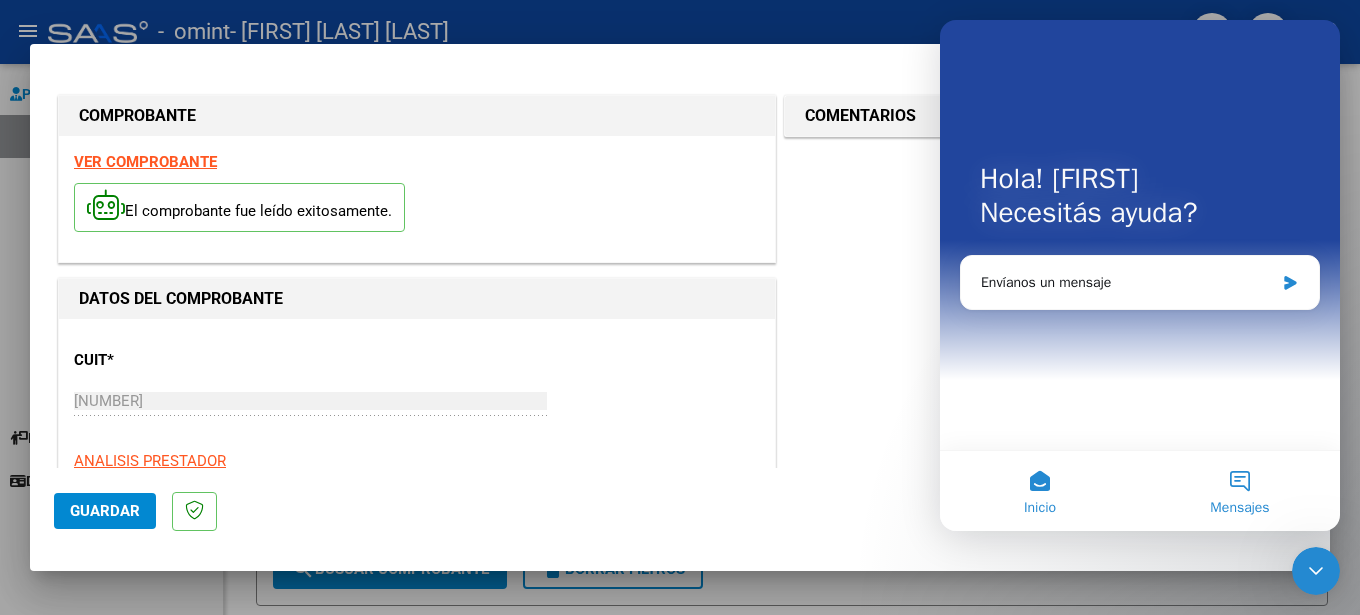 click on "Mensajes" at bounding box center (1240, 491) 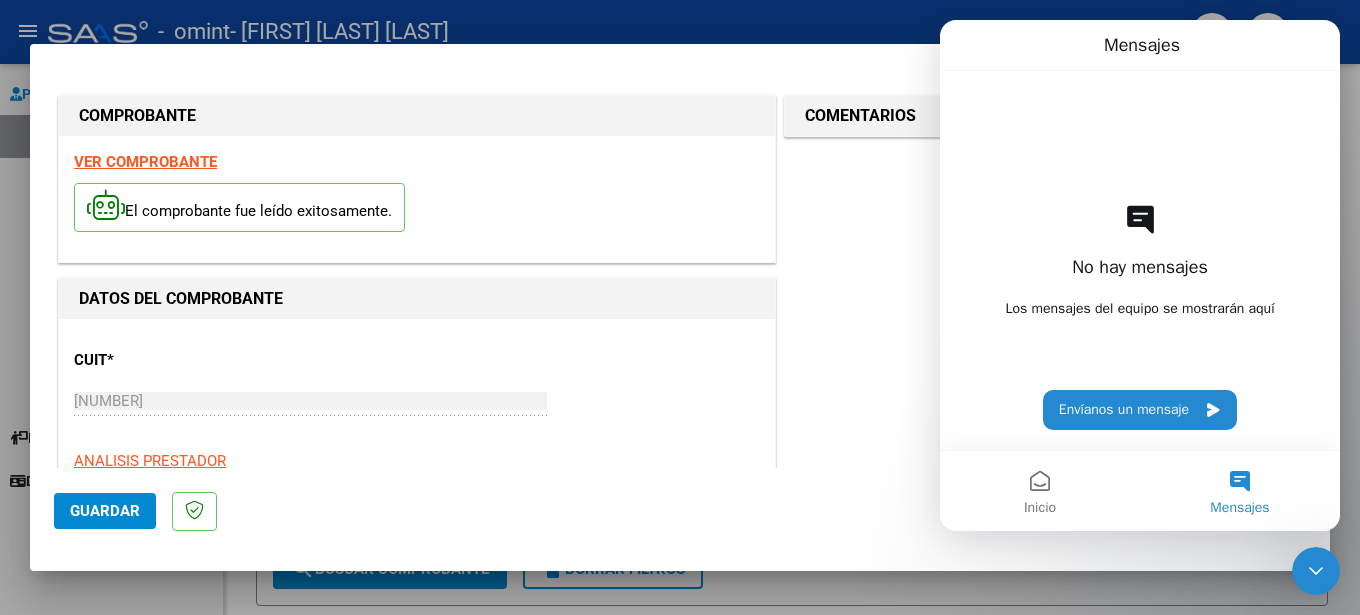 click on "ANALISIS PRESTADOR" at bounding box center [680, 307] 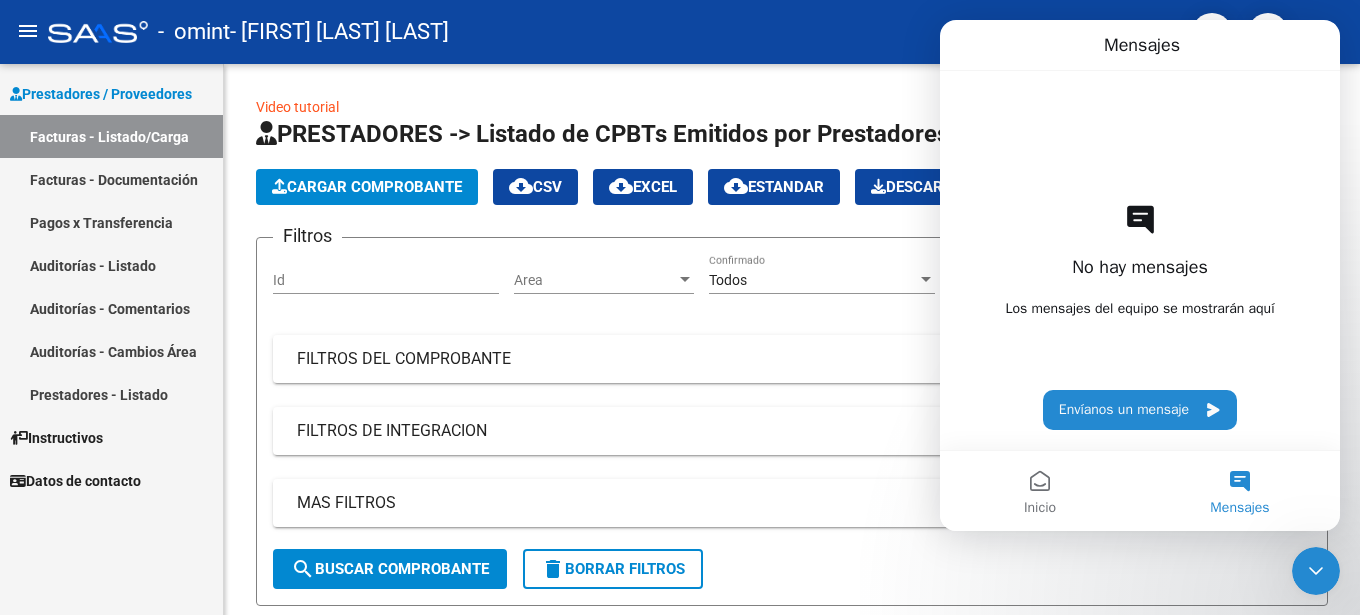 click 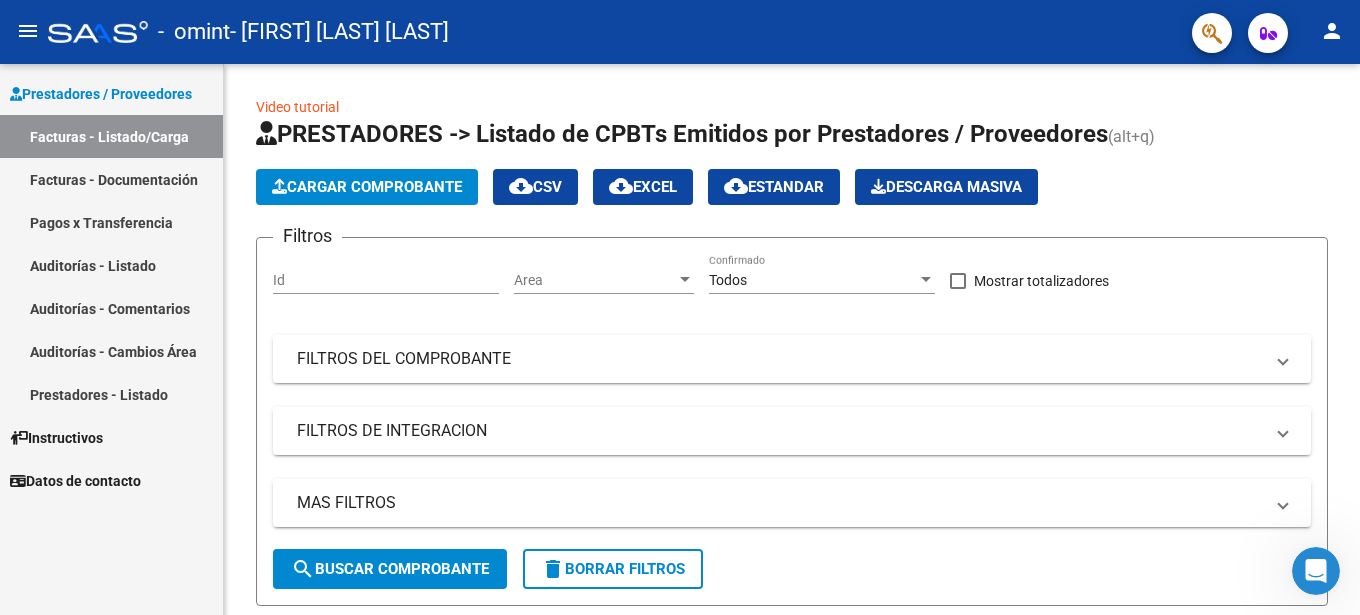 scroll, scrollTop: 0, scrollLeft: 0, axis: both 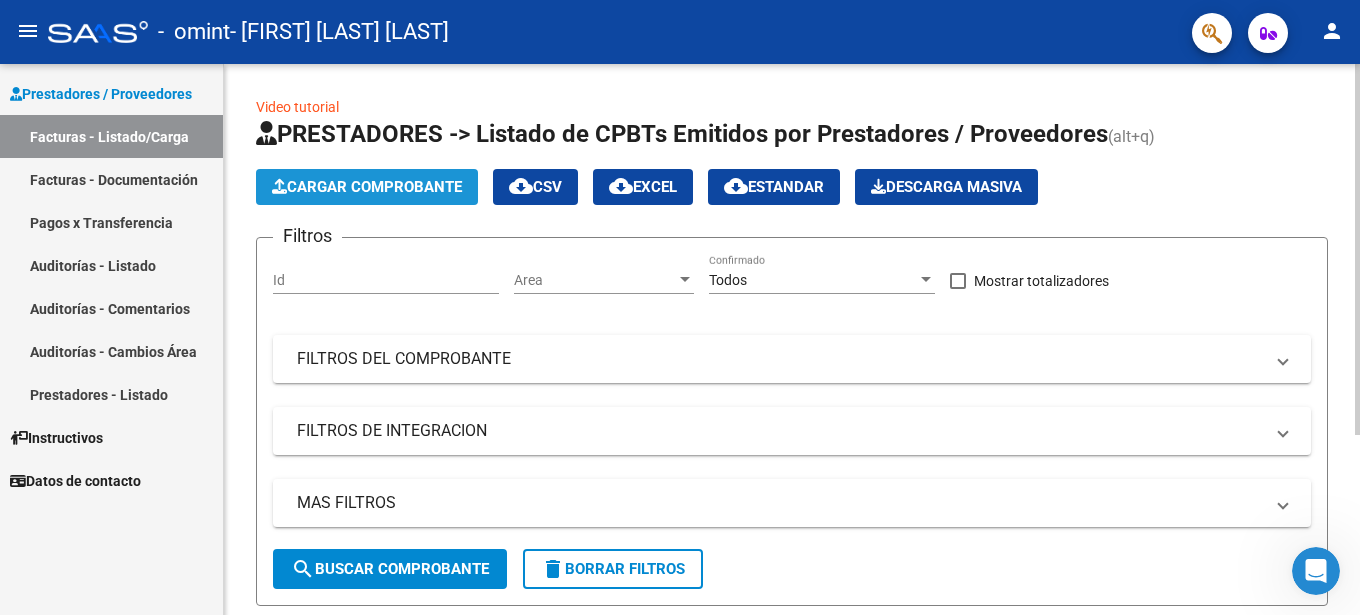 click on "Cargar Comprobante" 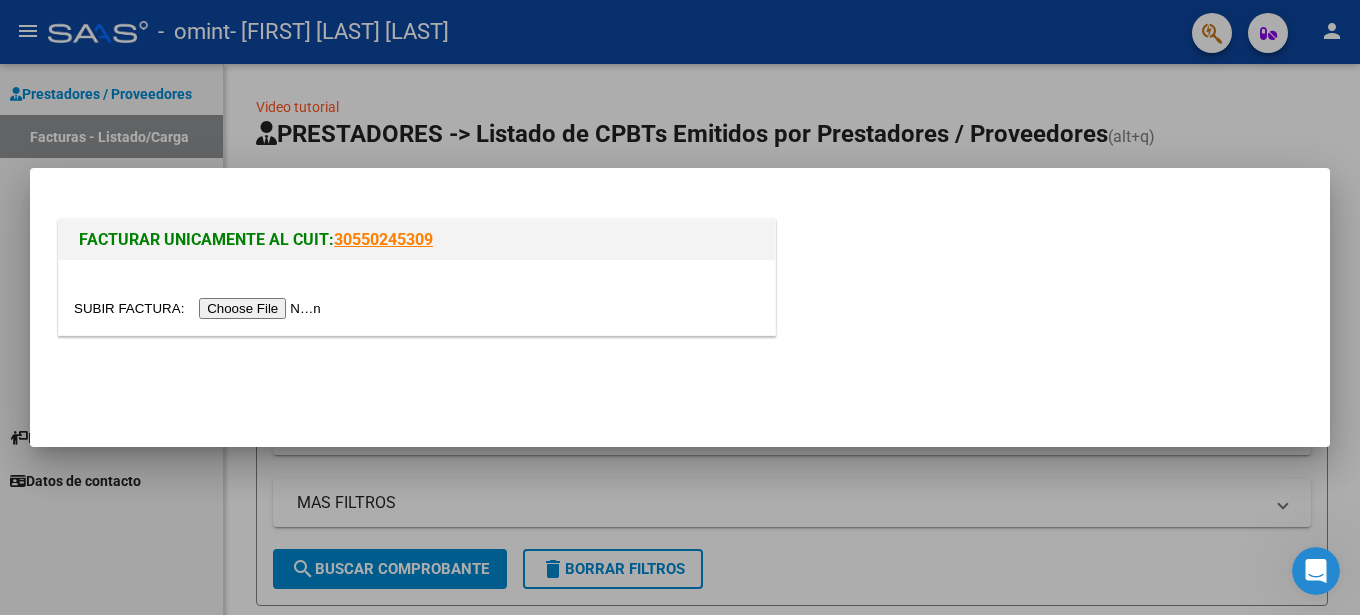 click at bounding box center [200, 308] 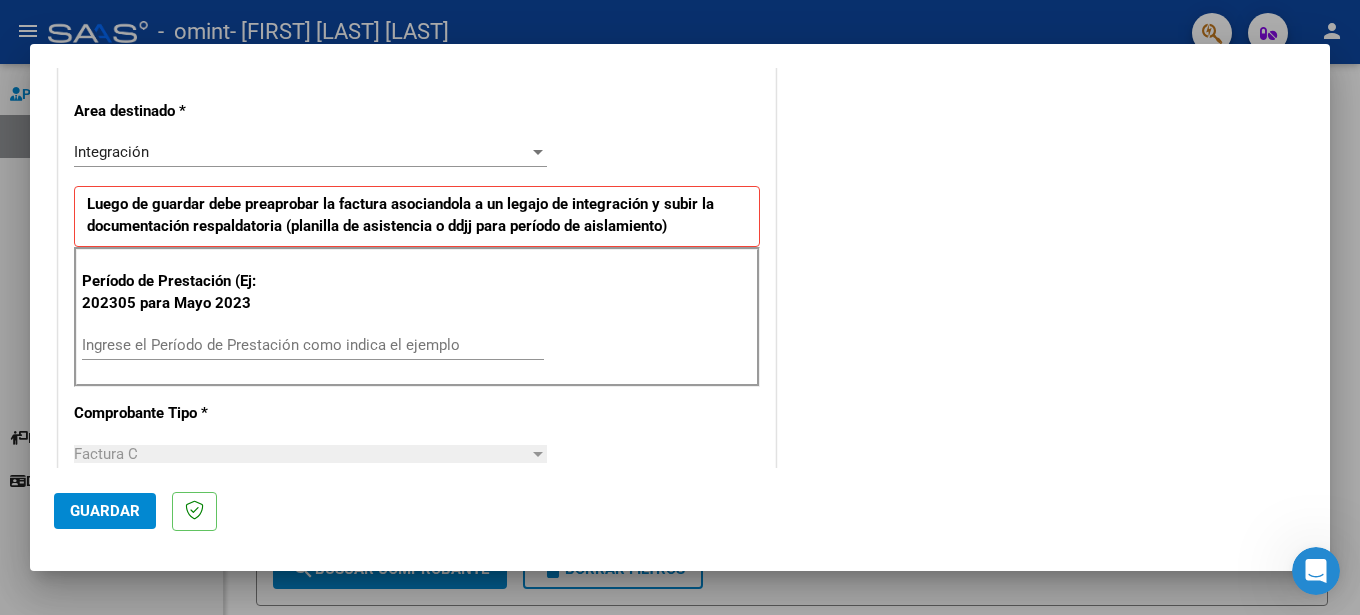 scroll, scrollTop: 436, scrollLeft: 0, axis: vertical 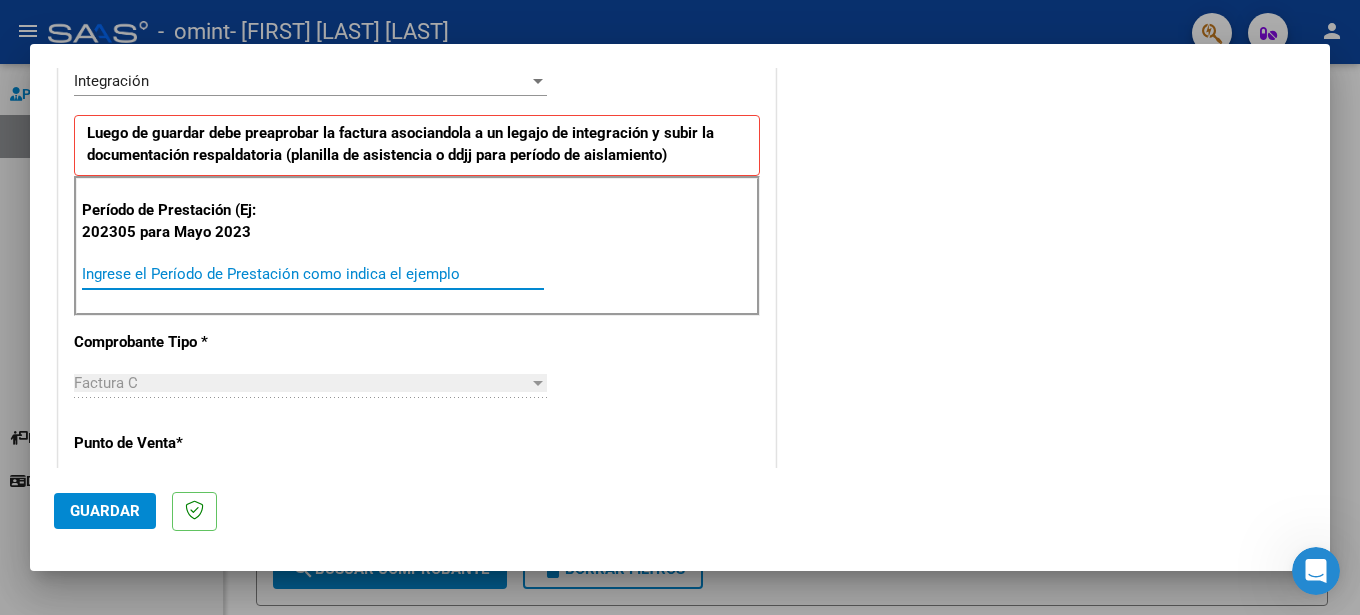 click on "Ingrese el Período de Prestación como indica el ejemplo" at bounding box center [313, 274] 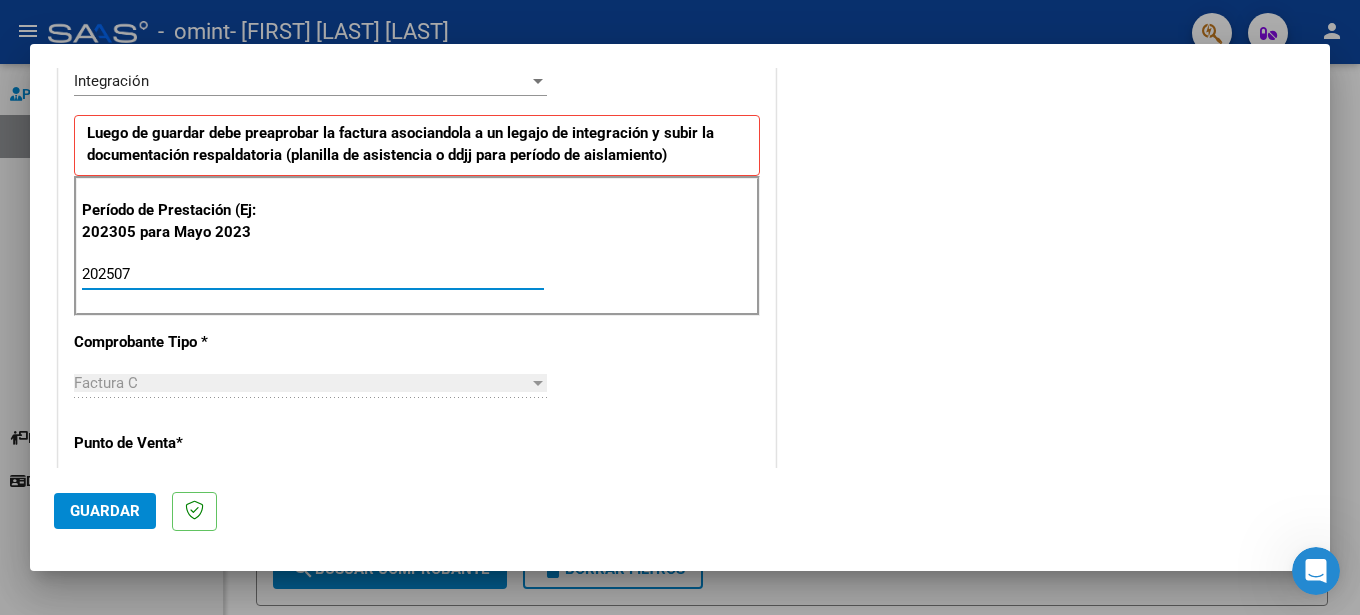 type on "202507" 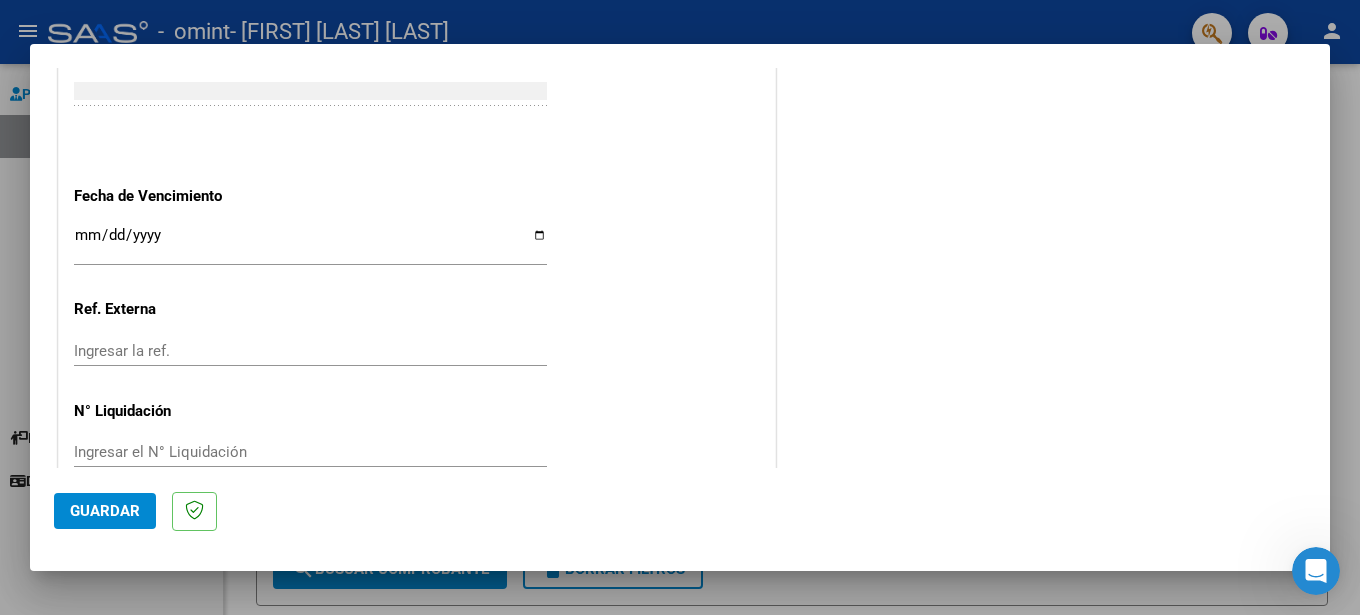 scroll, scrollTop: 1309, scrollLeft: 0, axis: vertical 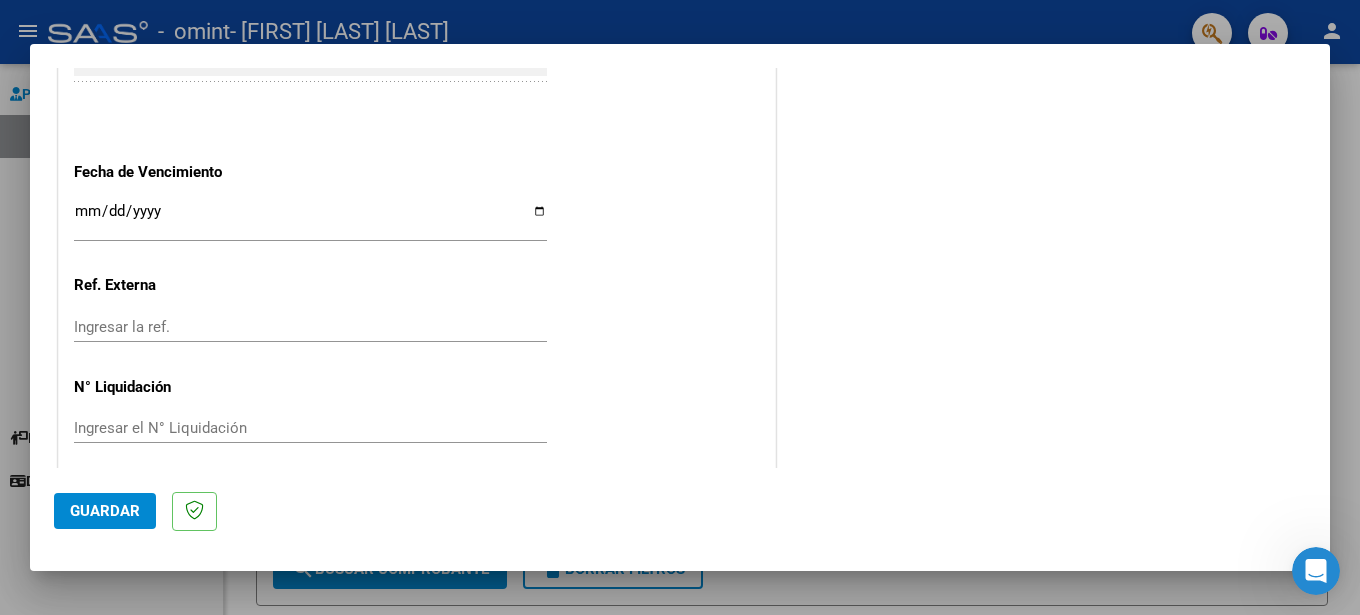 click on "Ingresar la fecha" at bounding box center [310, 219] 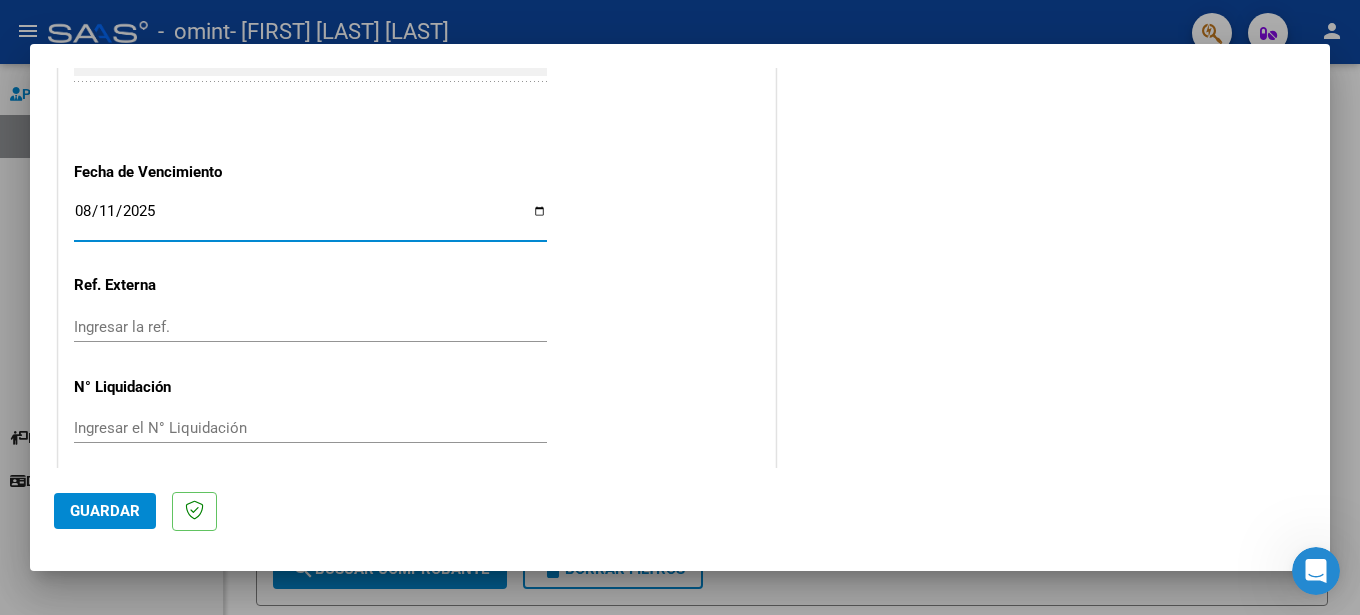 type on "2025-08-11" 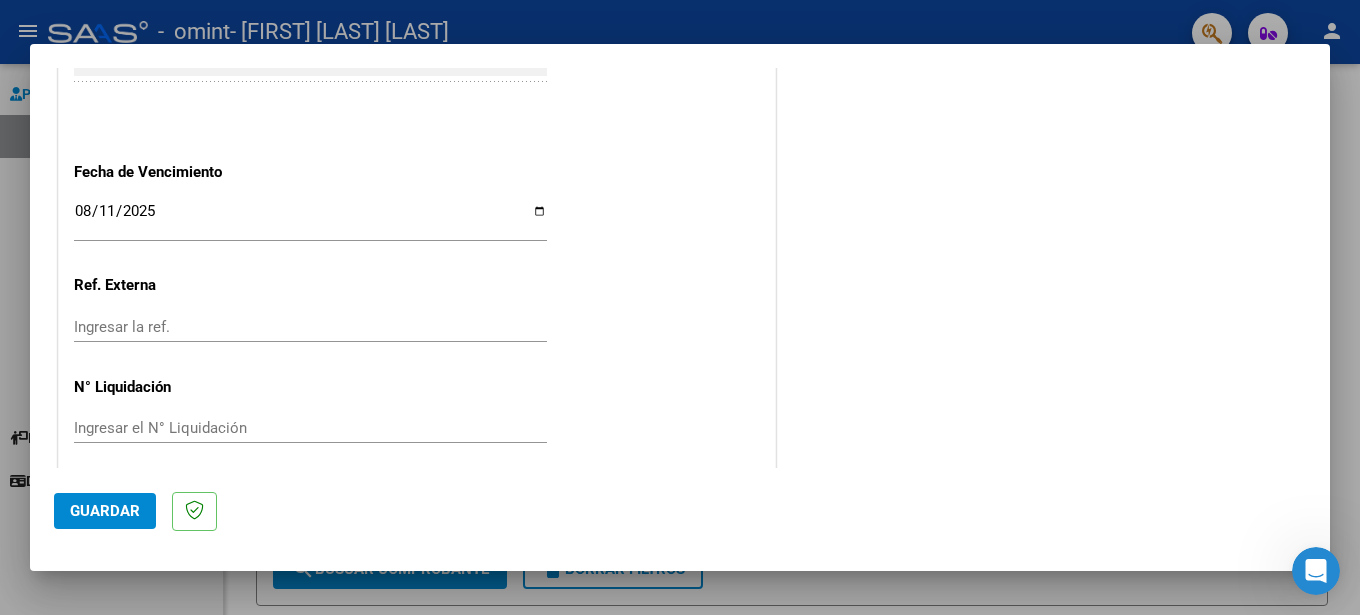 click on "ANALISIS PRESTADOR" at bounding box center (417, -257) 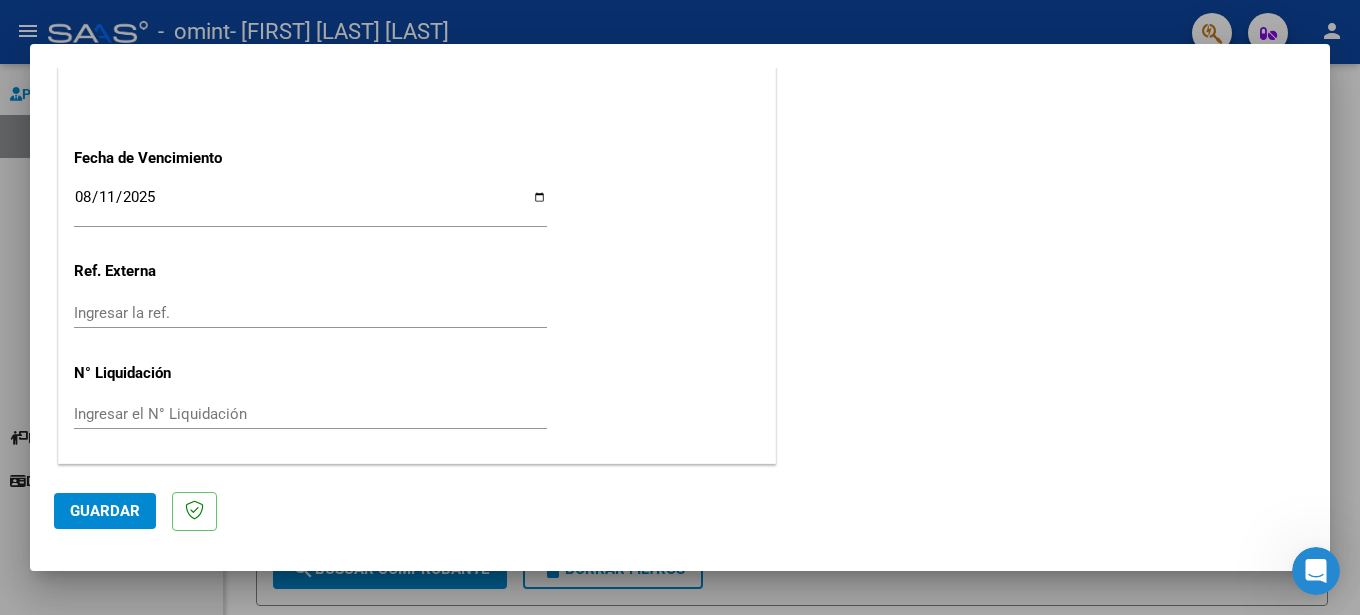 click on "Guardar" 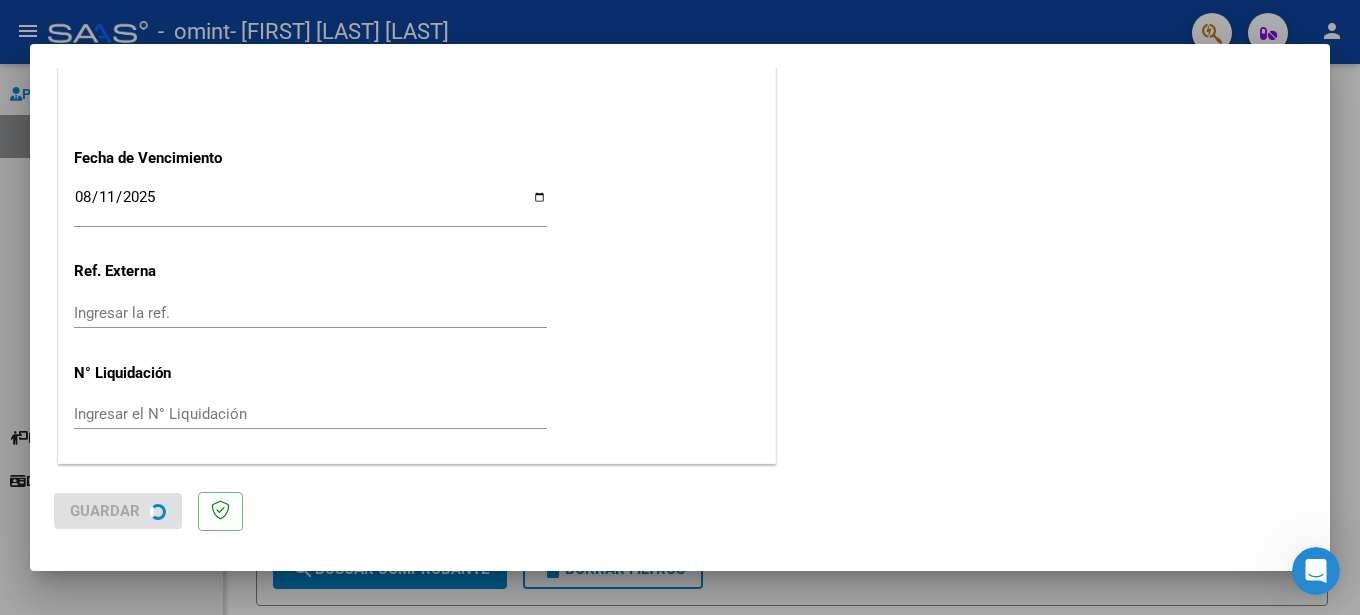 scroll, scrollTop: 0, scrollLeft: 0, axis: both 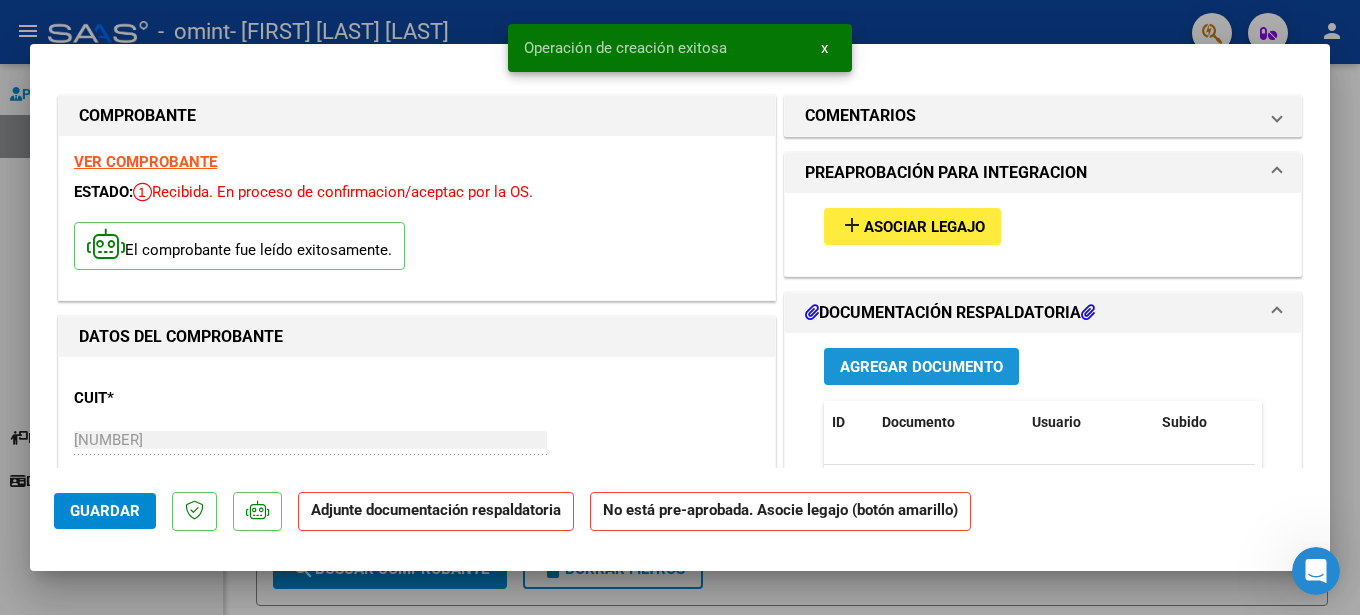 click on "Agregar Documento" at bounding box center [921, 367] 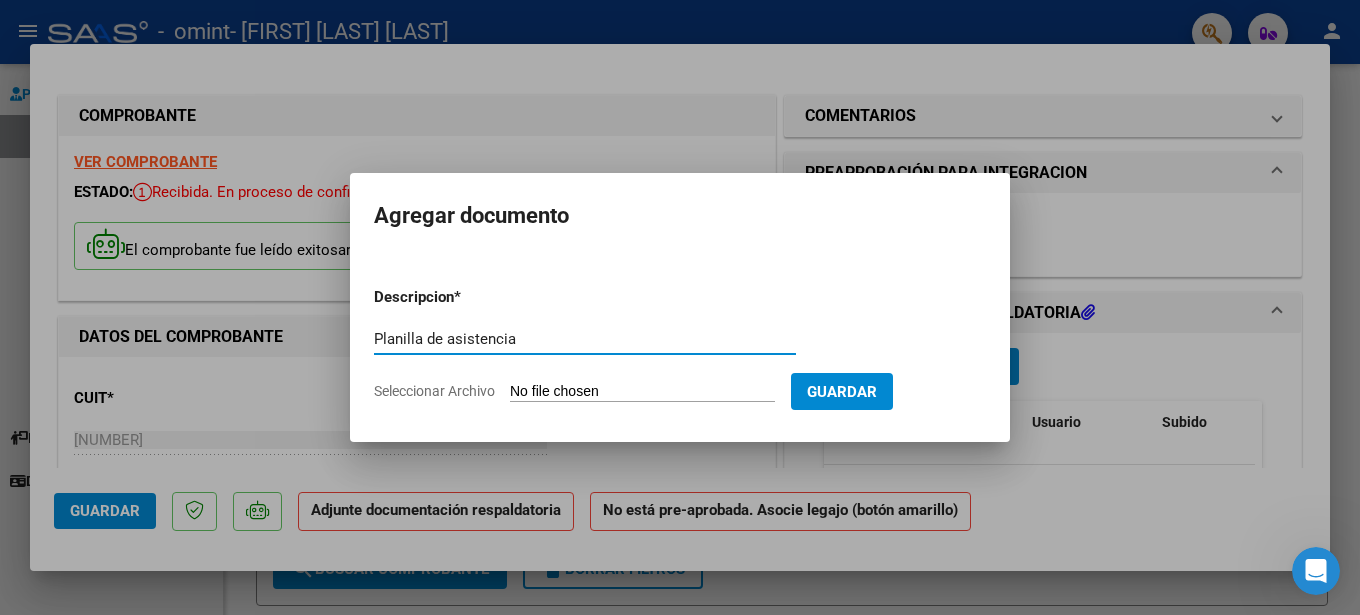 type on "Planilla de asistencia" 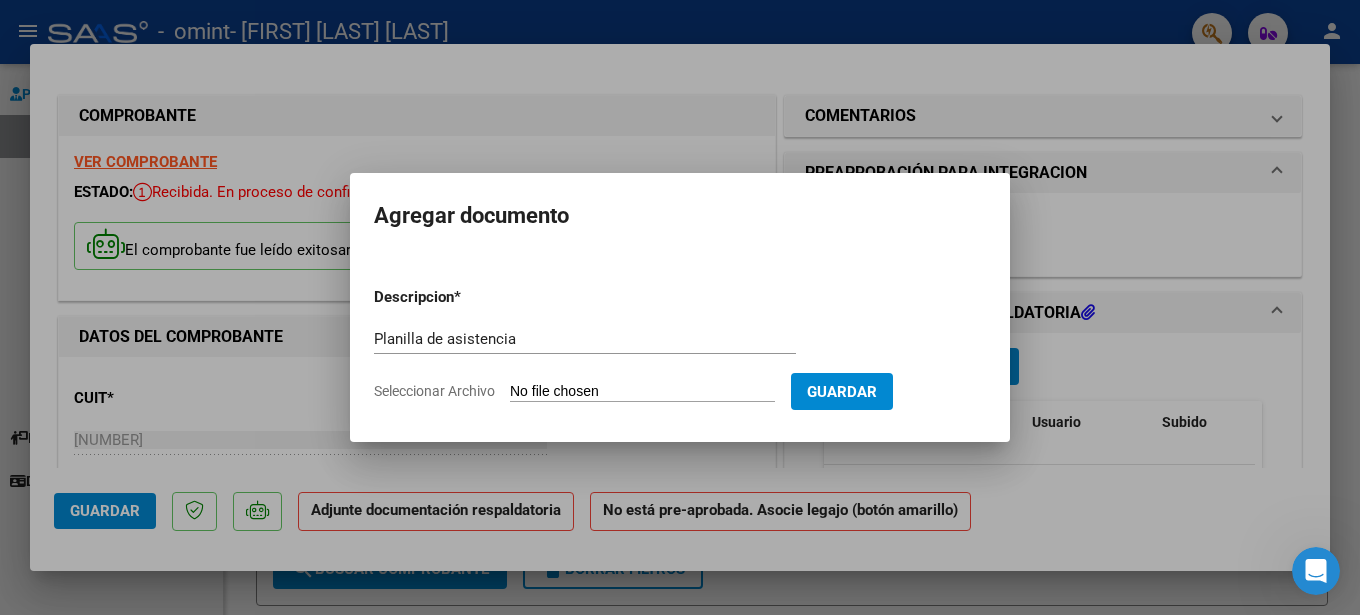 type on "C:\fakepath\[NUMBER]_[NUMBER]_[NUMBER]_[NUMBER]_Planilla de asistencia Julio [YEAR].pdf" 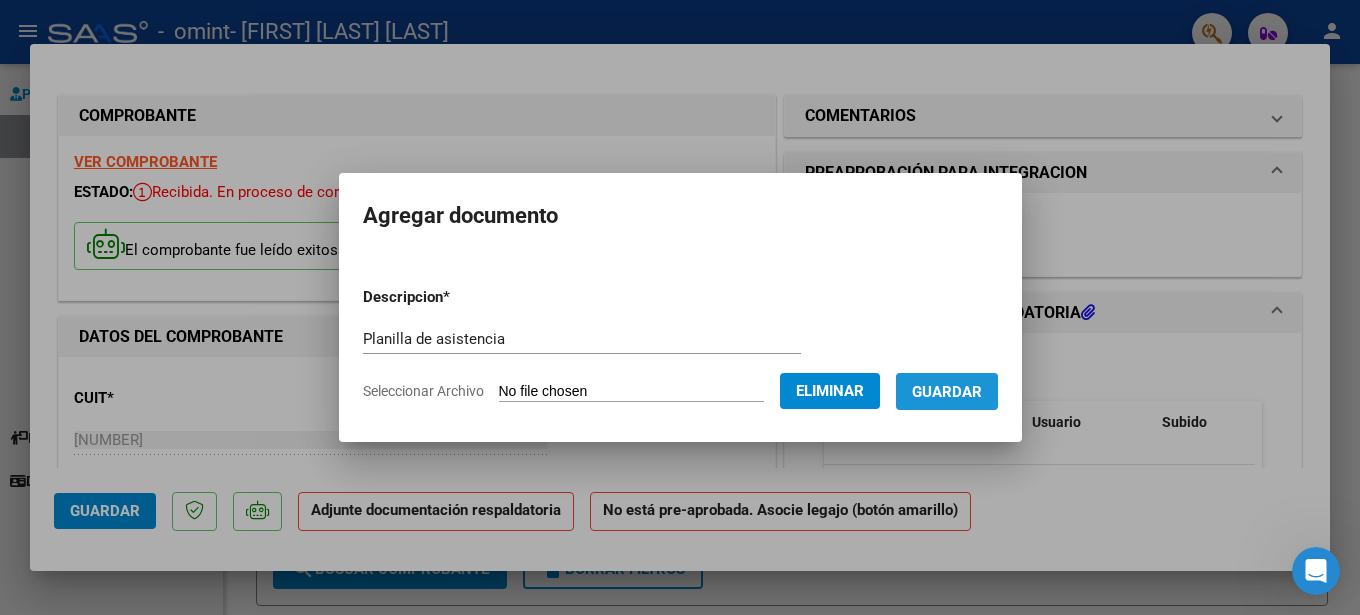 click on "Guardar" at bounding box center [947, 391] 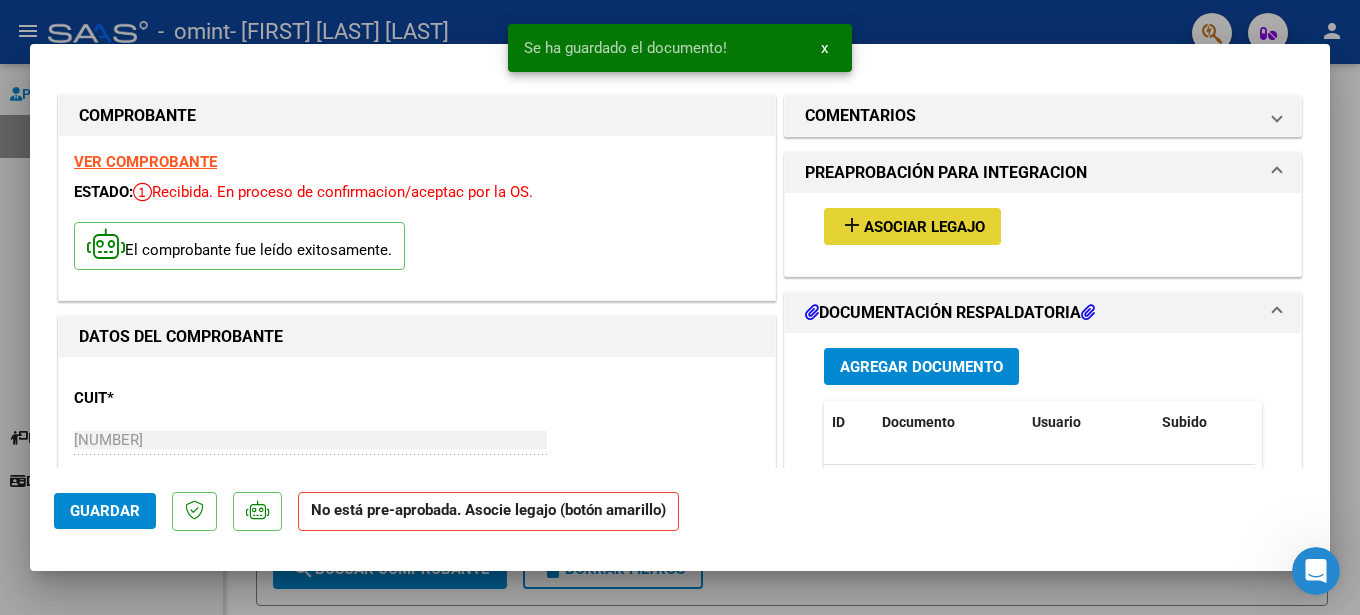 click on "Asociar Legajo" at bounding box center (924, 227) 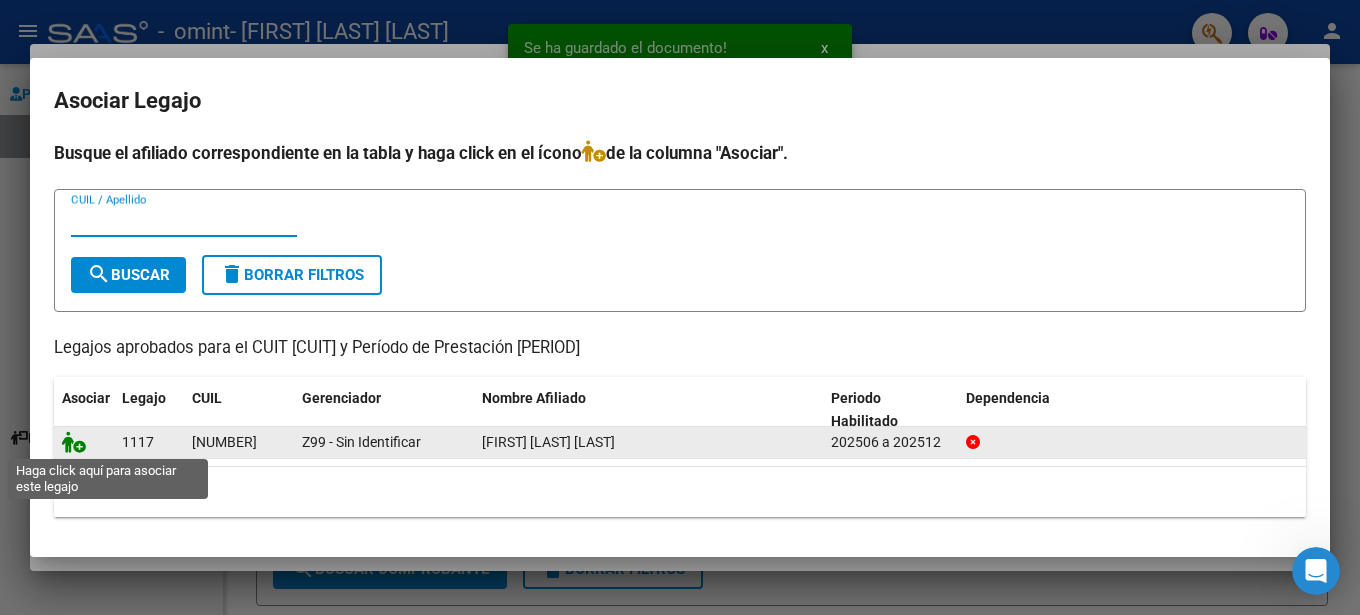 click 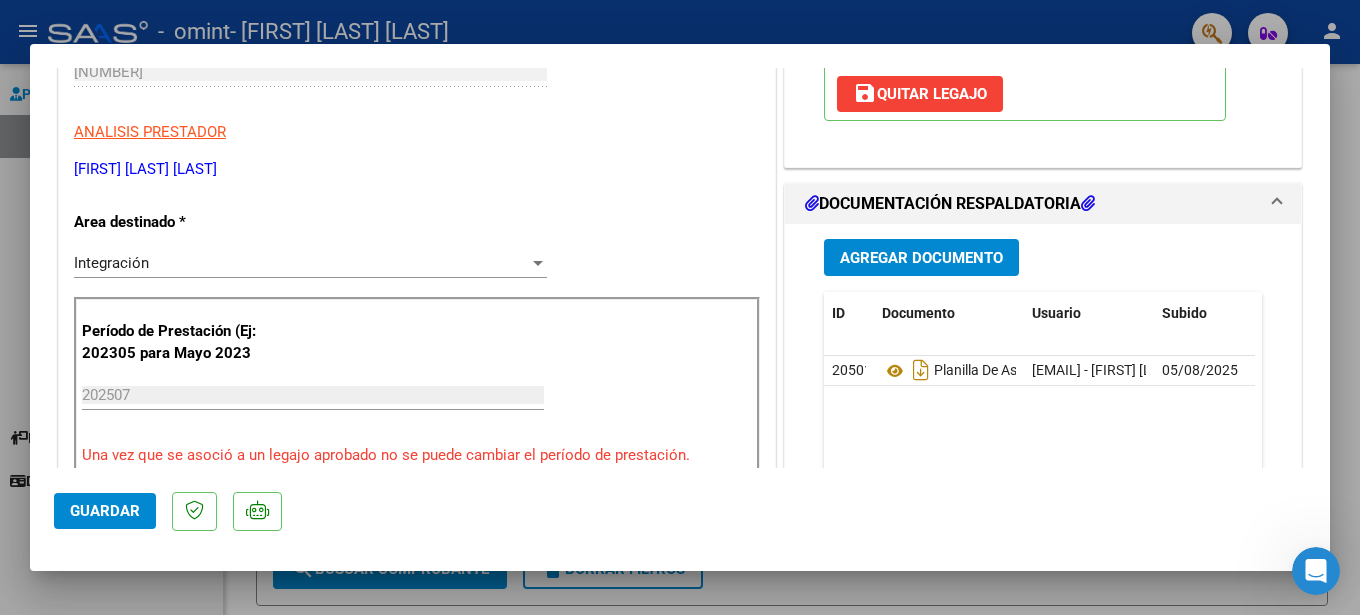 scroll, scrollTop: 491, scrollLeft: 0, axis: vertical 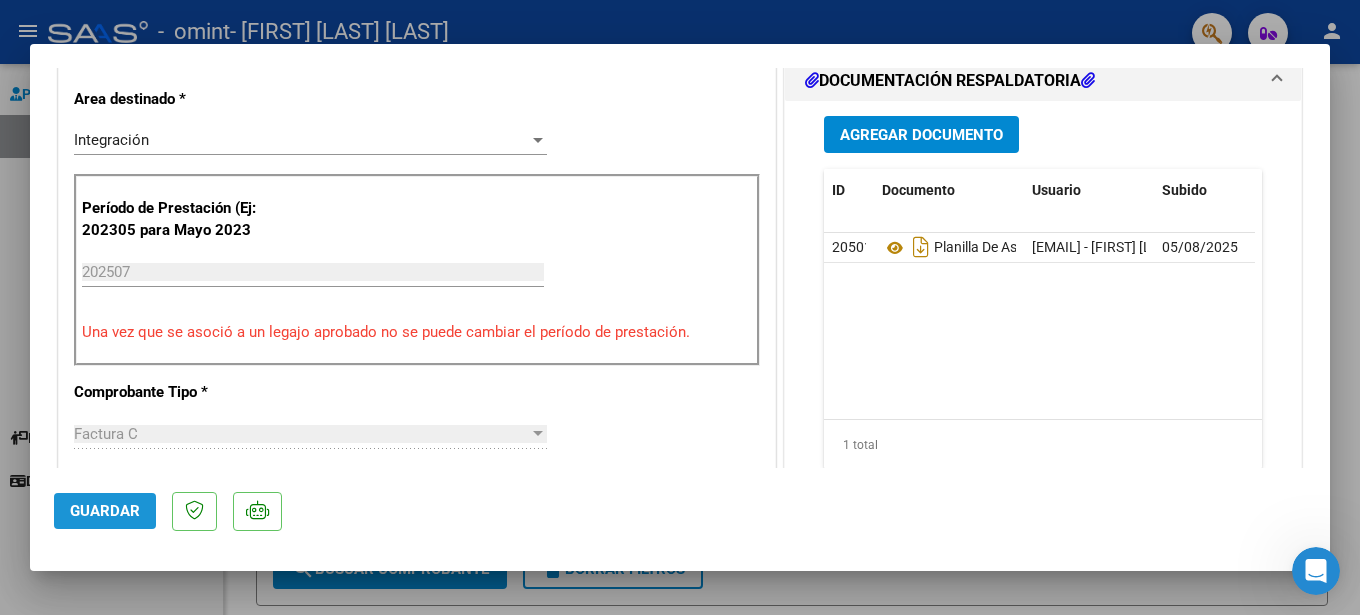 click on "Guardar" 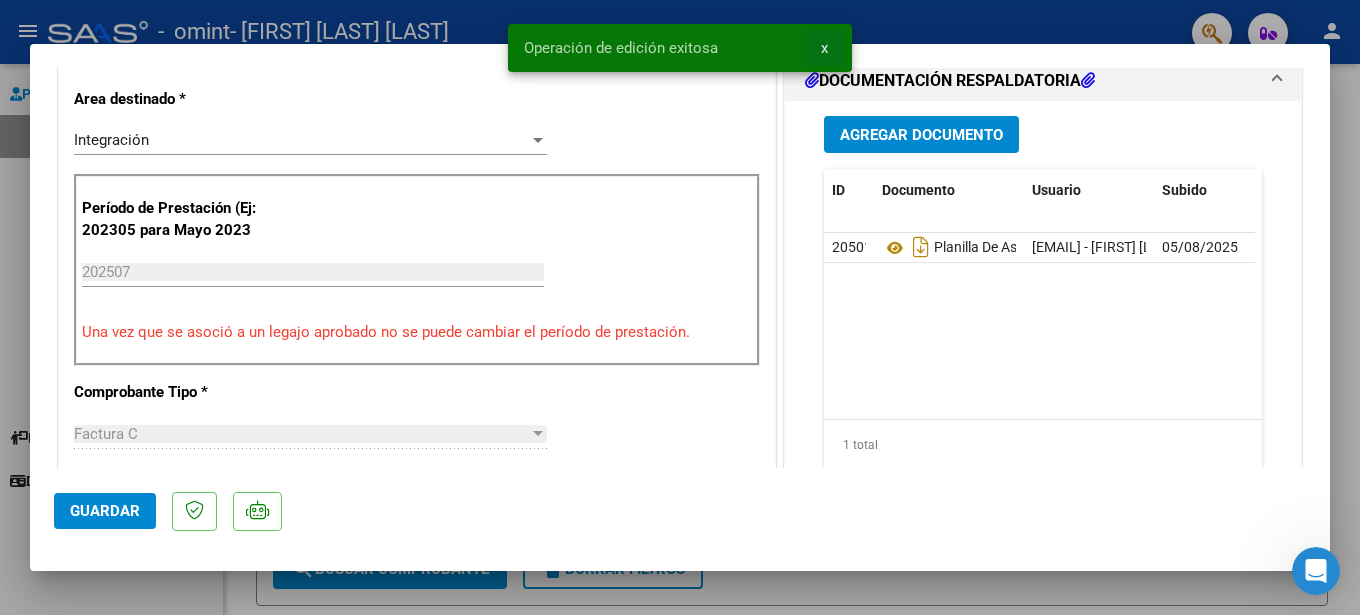 click on "x" at bounding box center (824, 48) 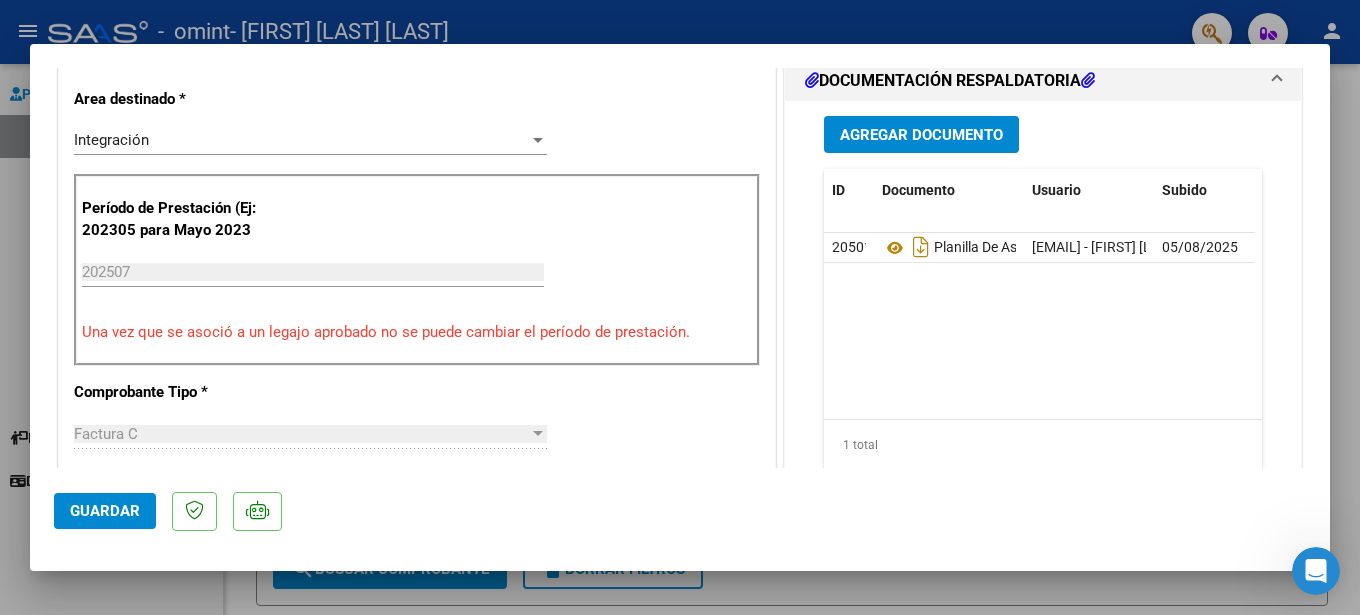 click at bounding box center (680, 307) 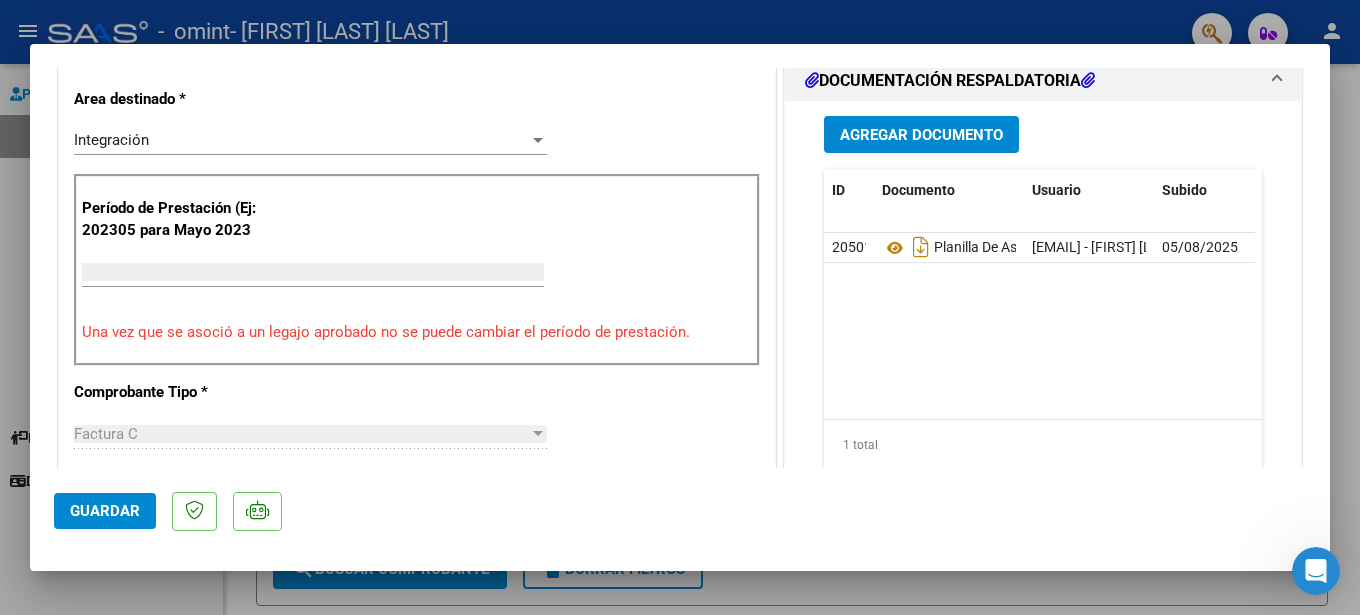 scroll, scrollTop: 405, scrollLeft: 0, axis: vertical 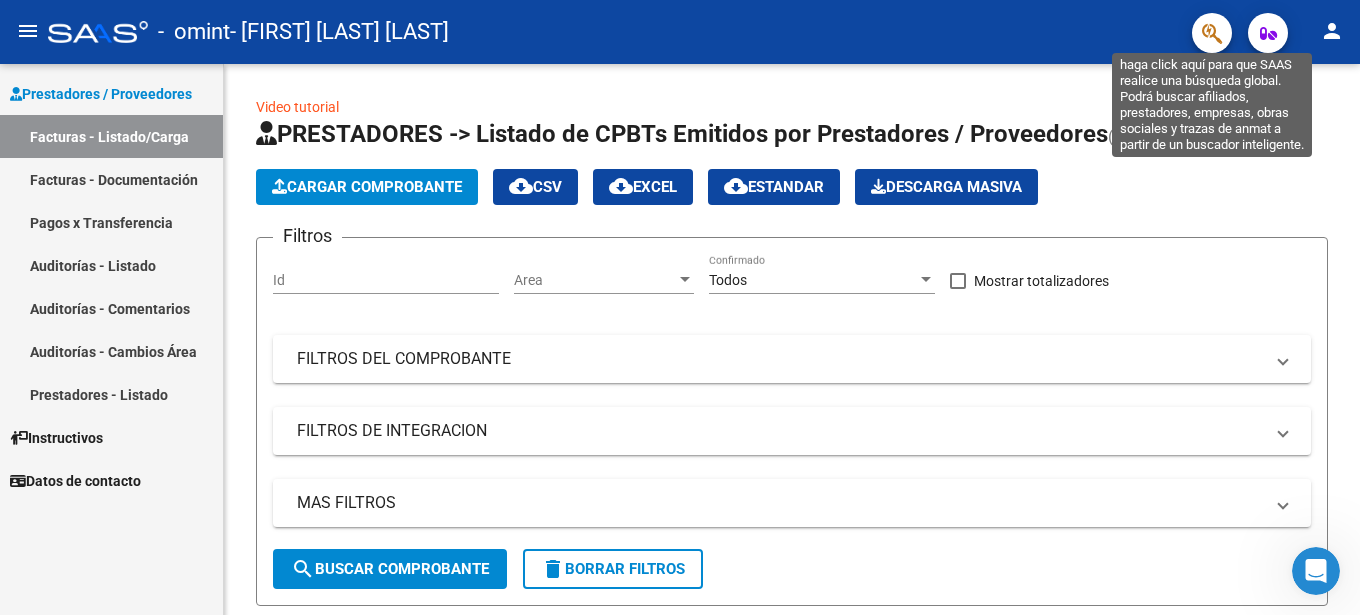 click 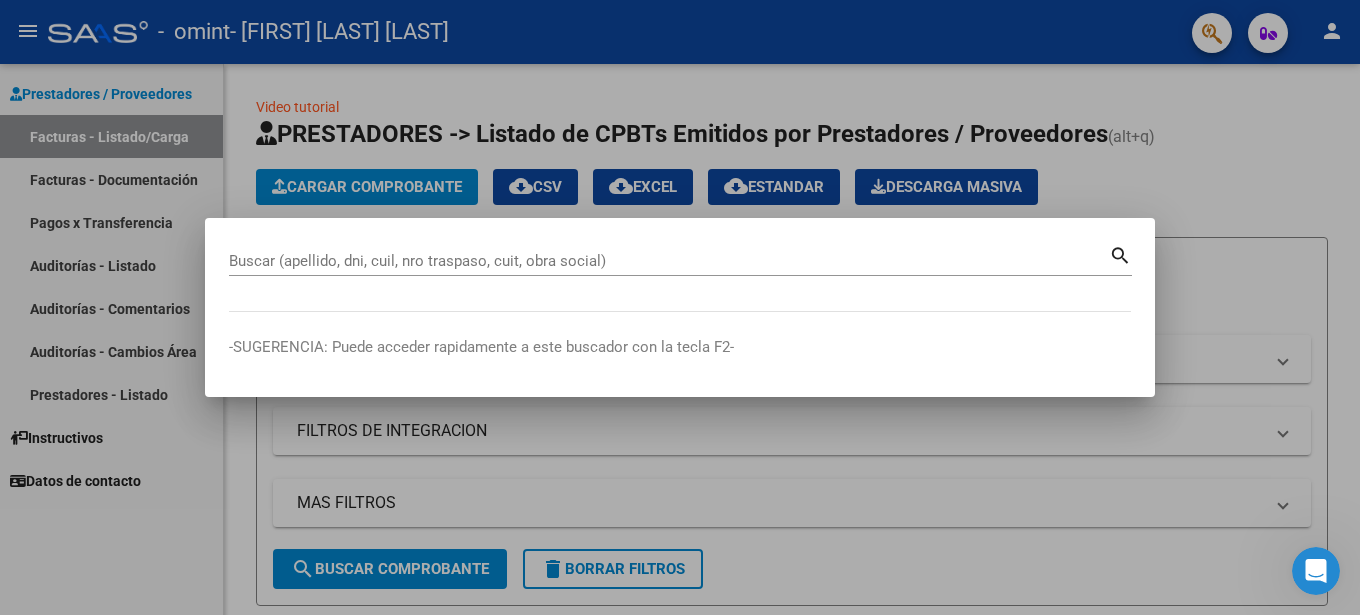 click at bounding box center [680, 307] 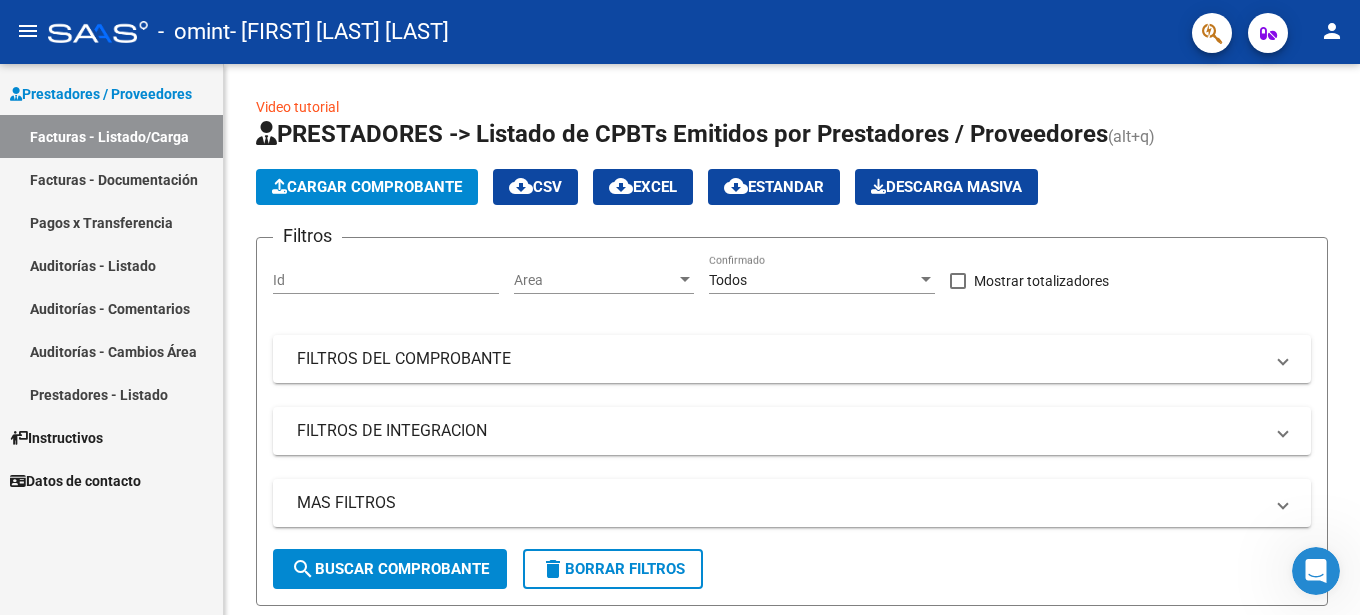 click on "Facturas - Listado/Carga" at bounding box center [111, 136] 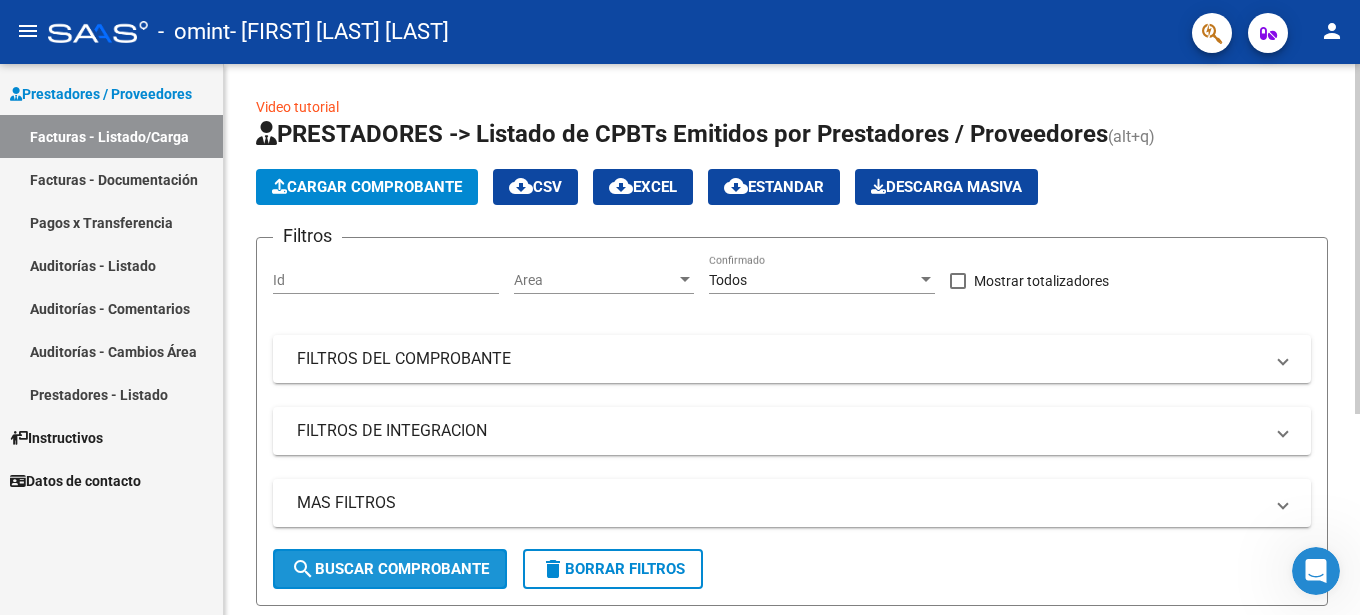 click on "search  Buscar Comprobante" 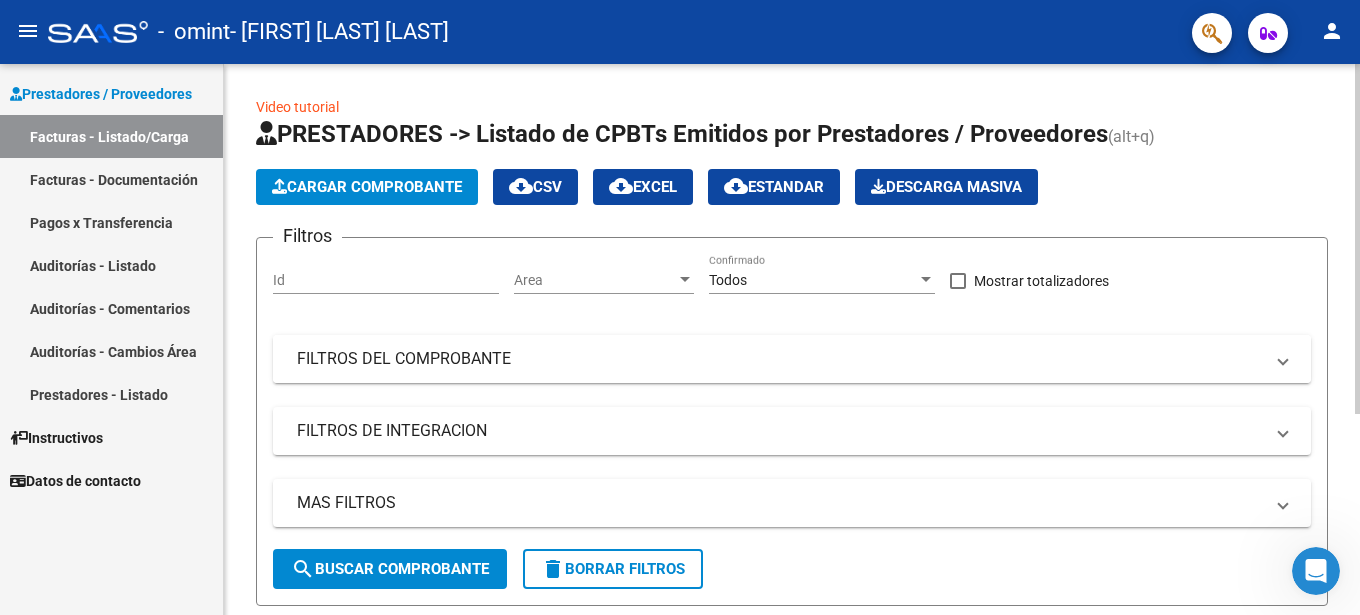 click on "FILTROS DEL COMPROBANTE" at bounding box center (780, 359) 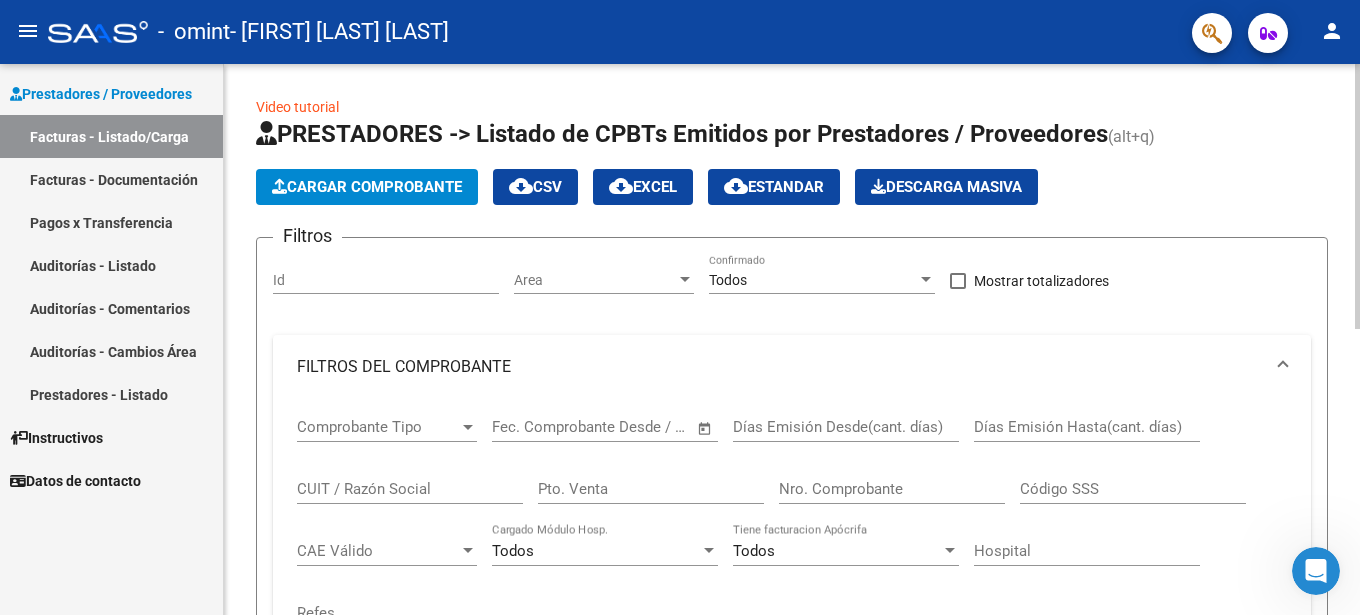 click on "CUIT / Razón Social" at bounding box center (410, 489) 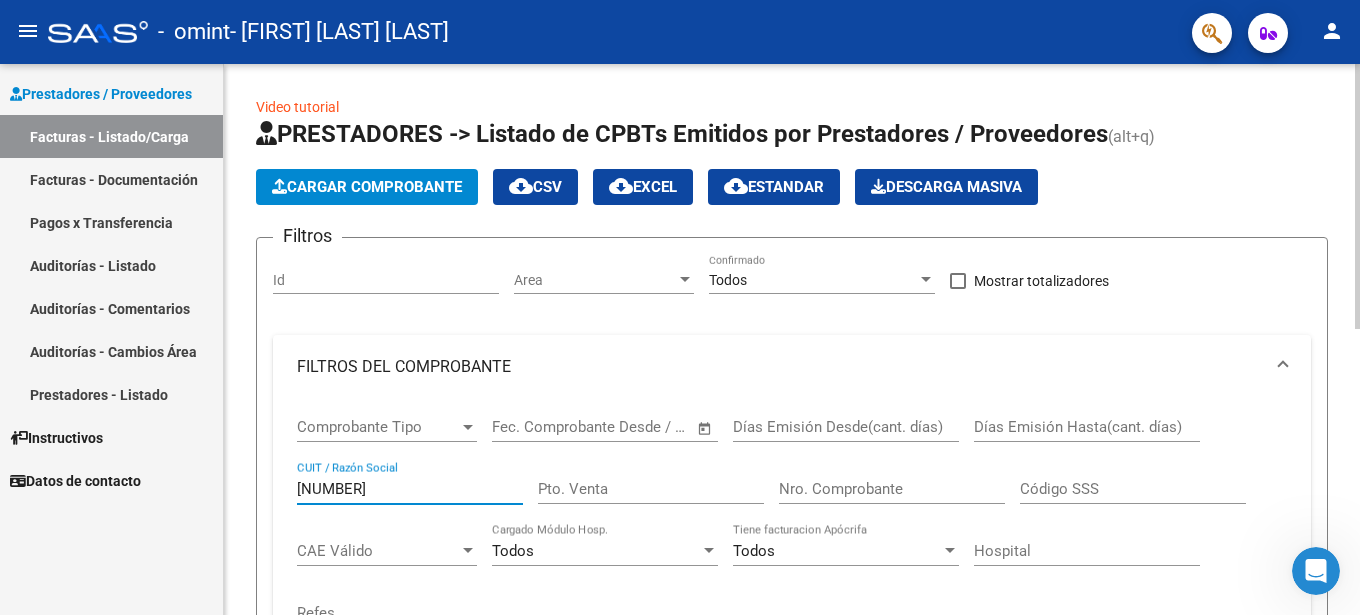 type on "[NUMBER]" 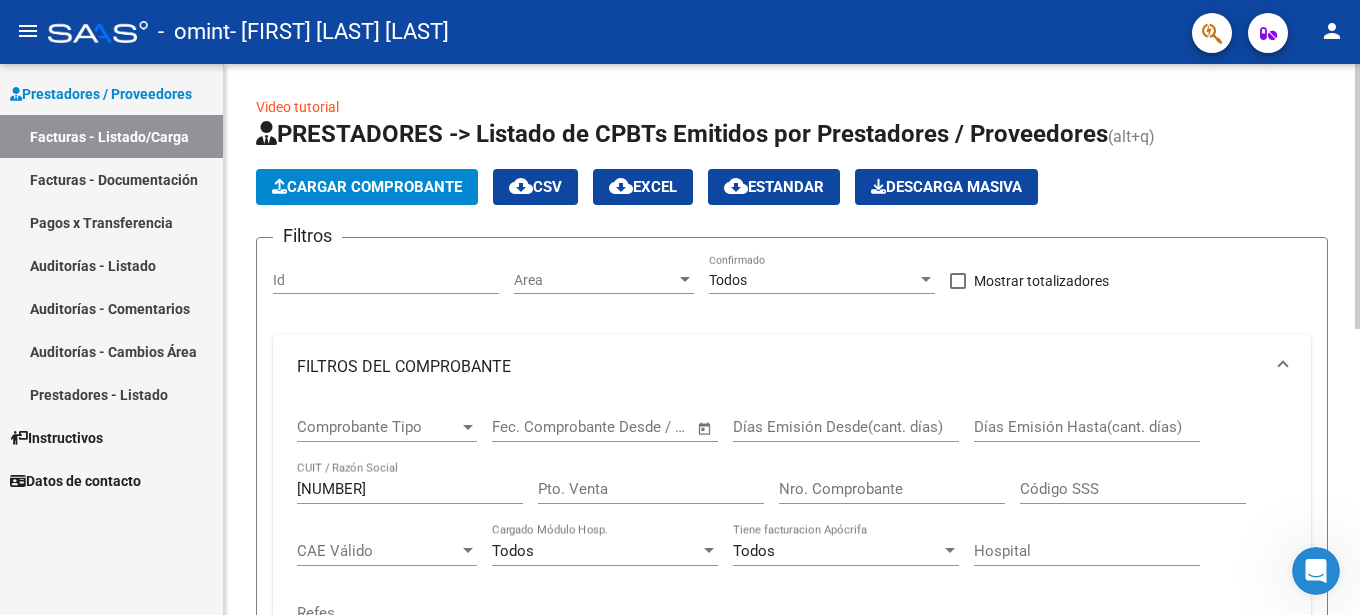 drag, startPoint x: 1333, startPoint y: 382, endPoint x: 1349, endPoint y: 441, distance: 61.13101 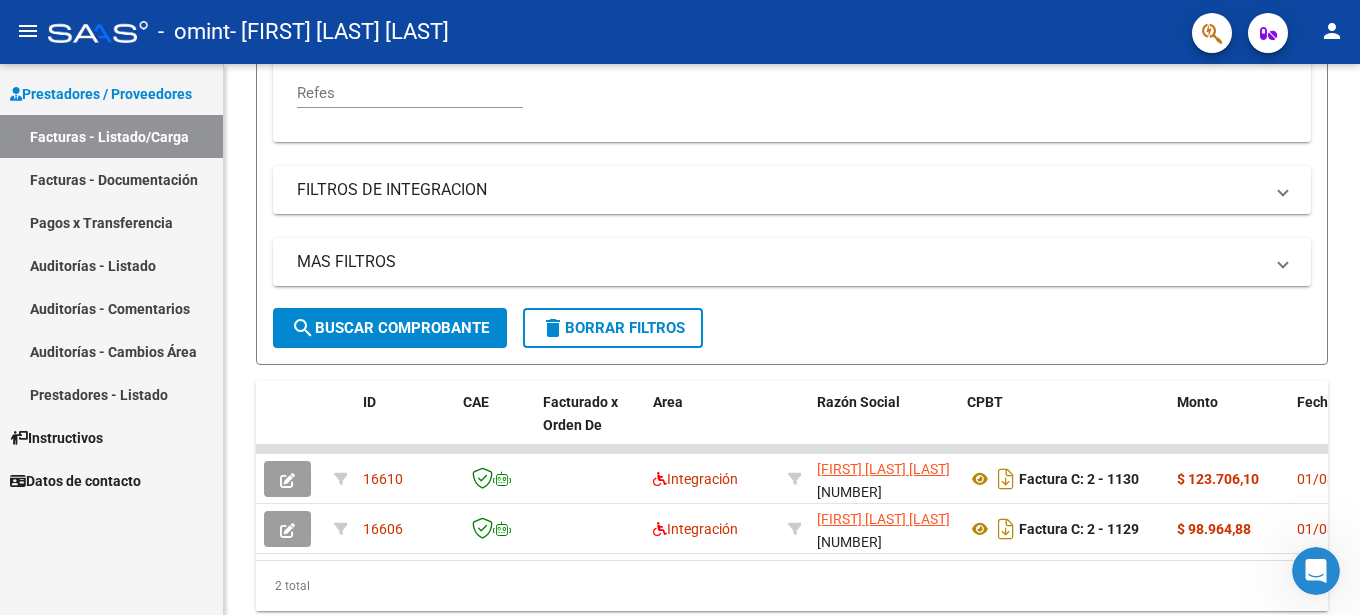 scroll, scrollTop: 596, scrollLeft: 0, axis: vertical 